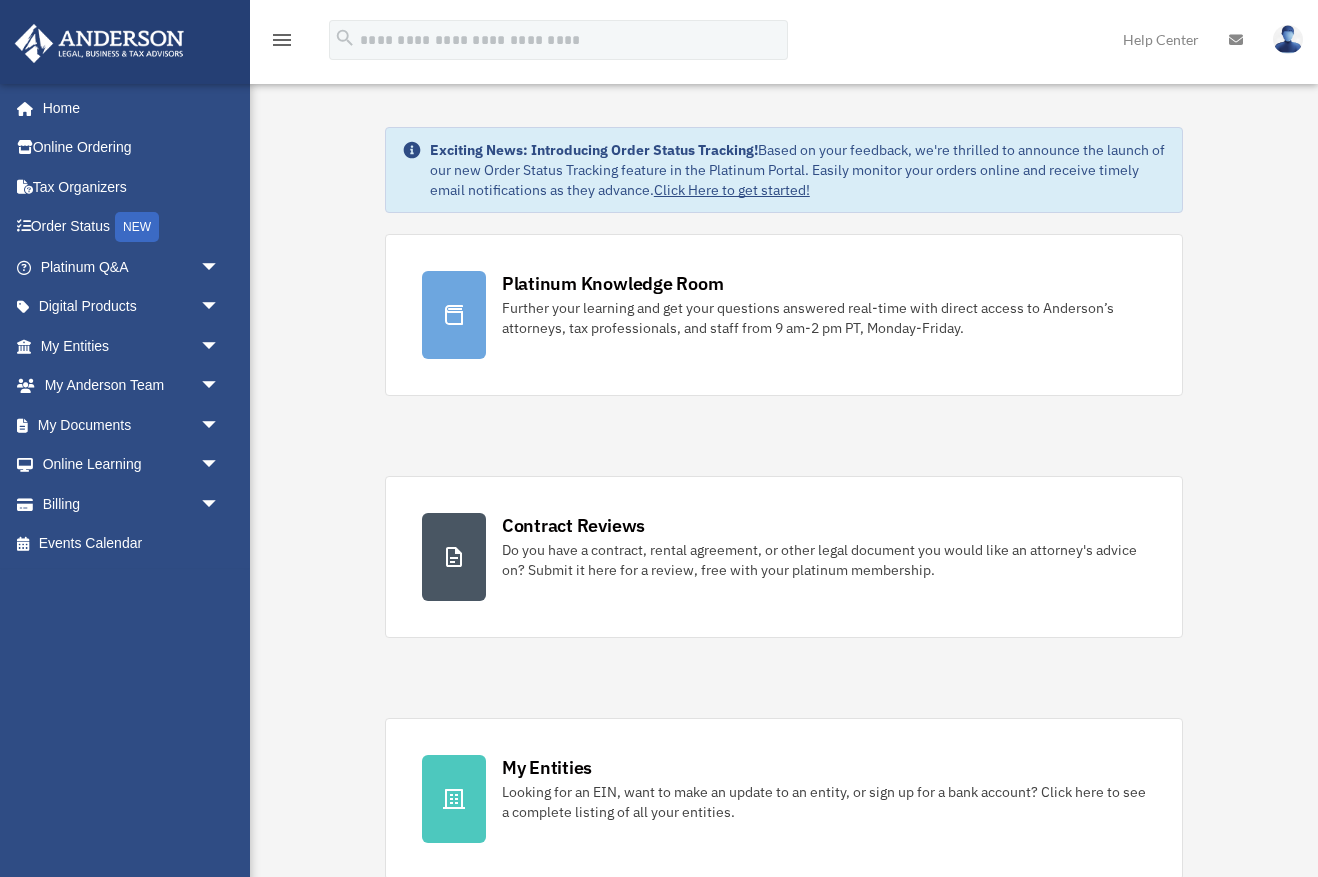 scroll, scrollTop: 0, scrollLeft: 0, axis: both 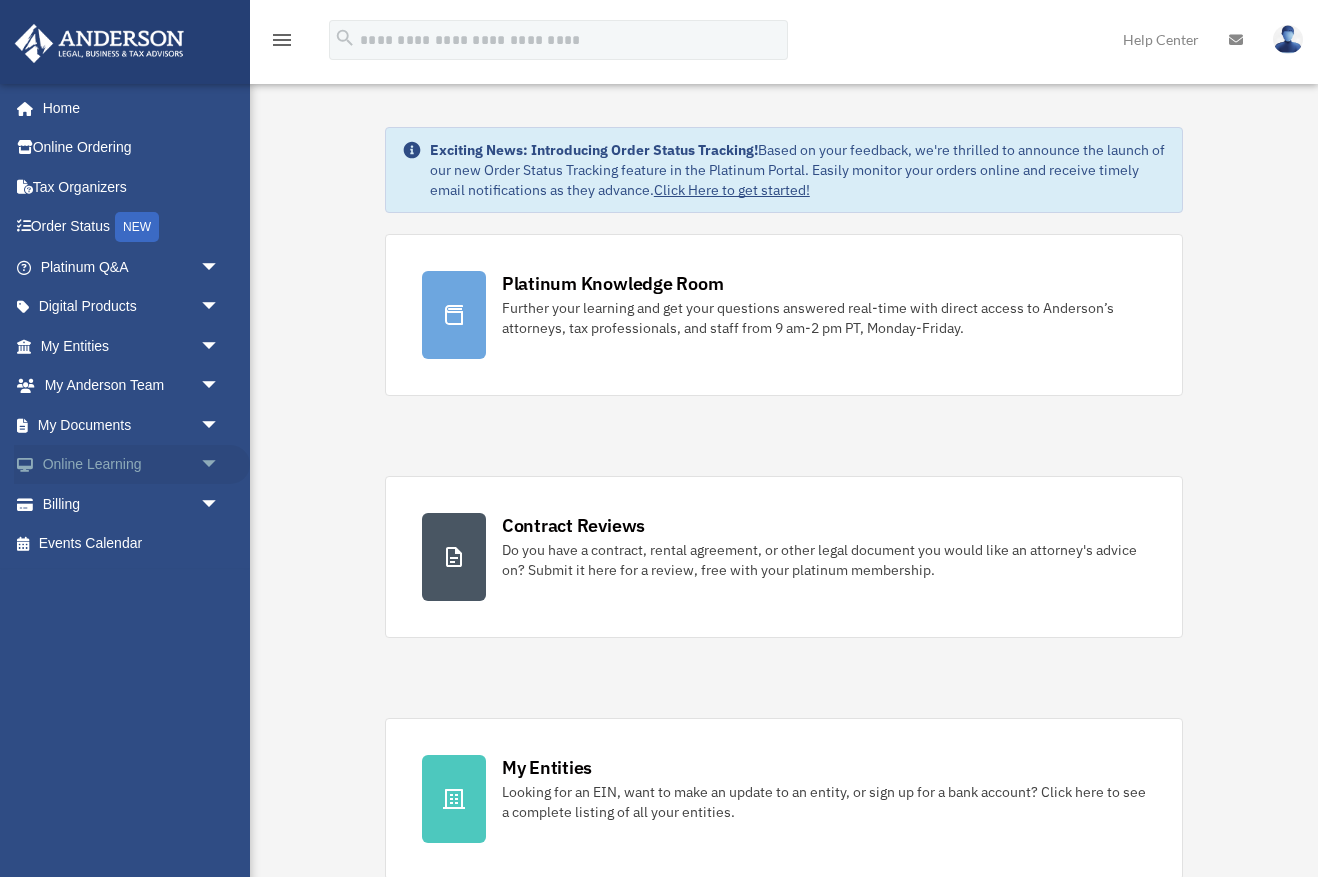 click on "arrow_drop_down" at bounding box center (220, 465) 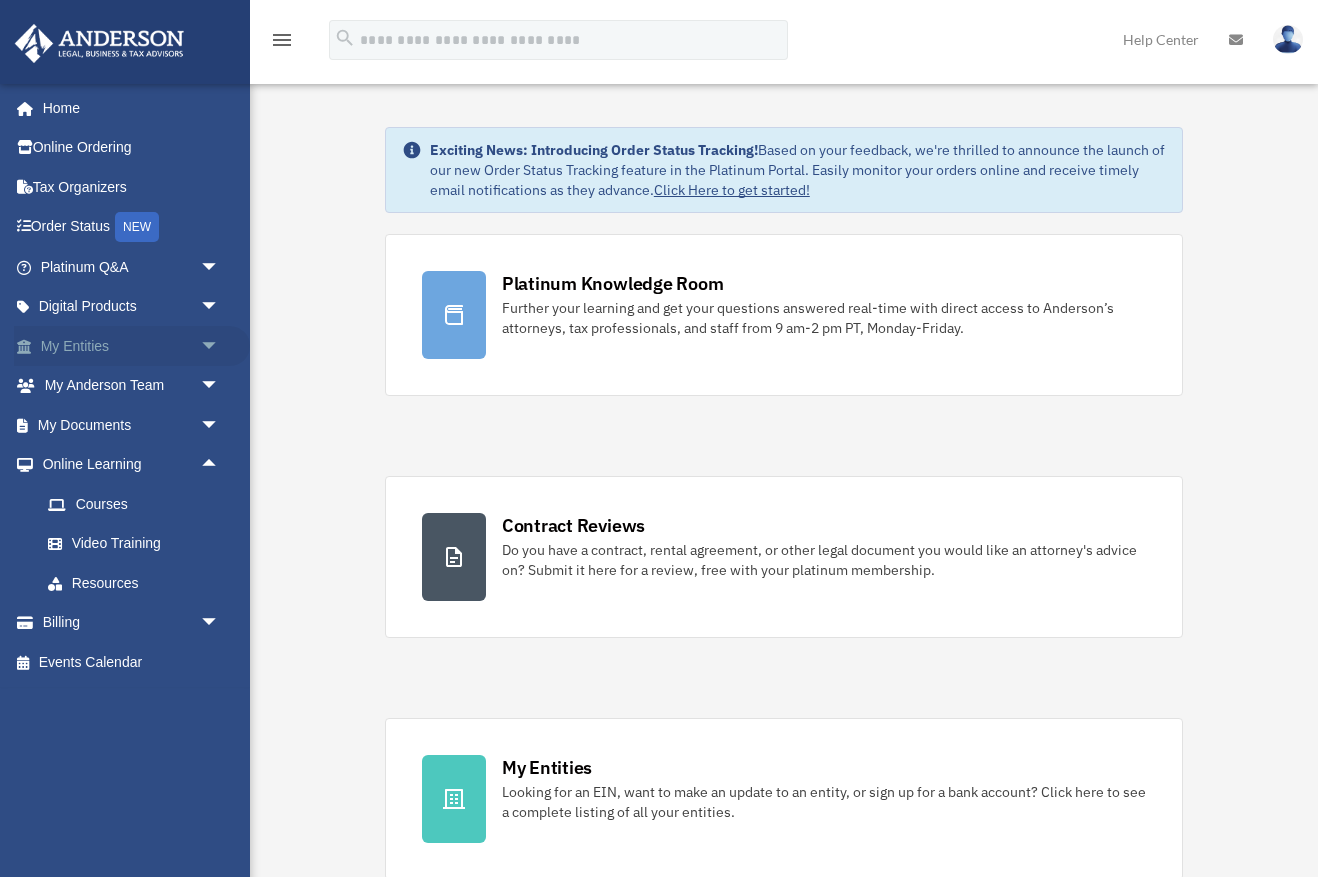 click on "arrow_drop_down" at bounding box center (220, 346) 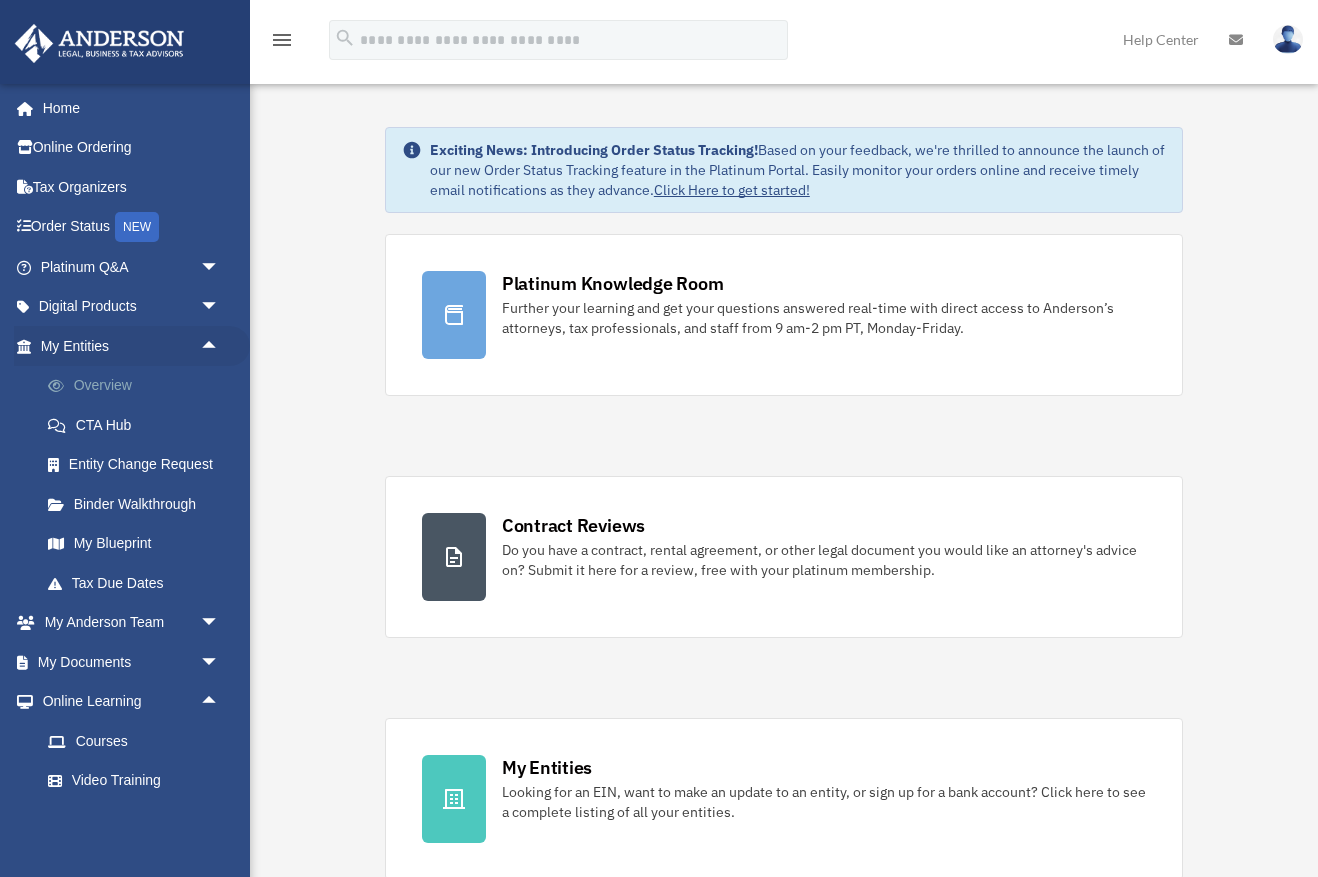 click on "Overview" at bounding box center (139, 386) 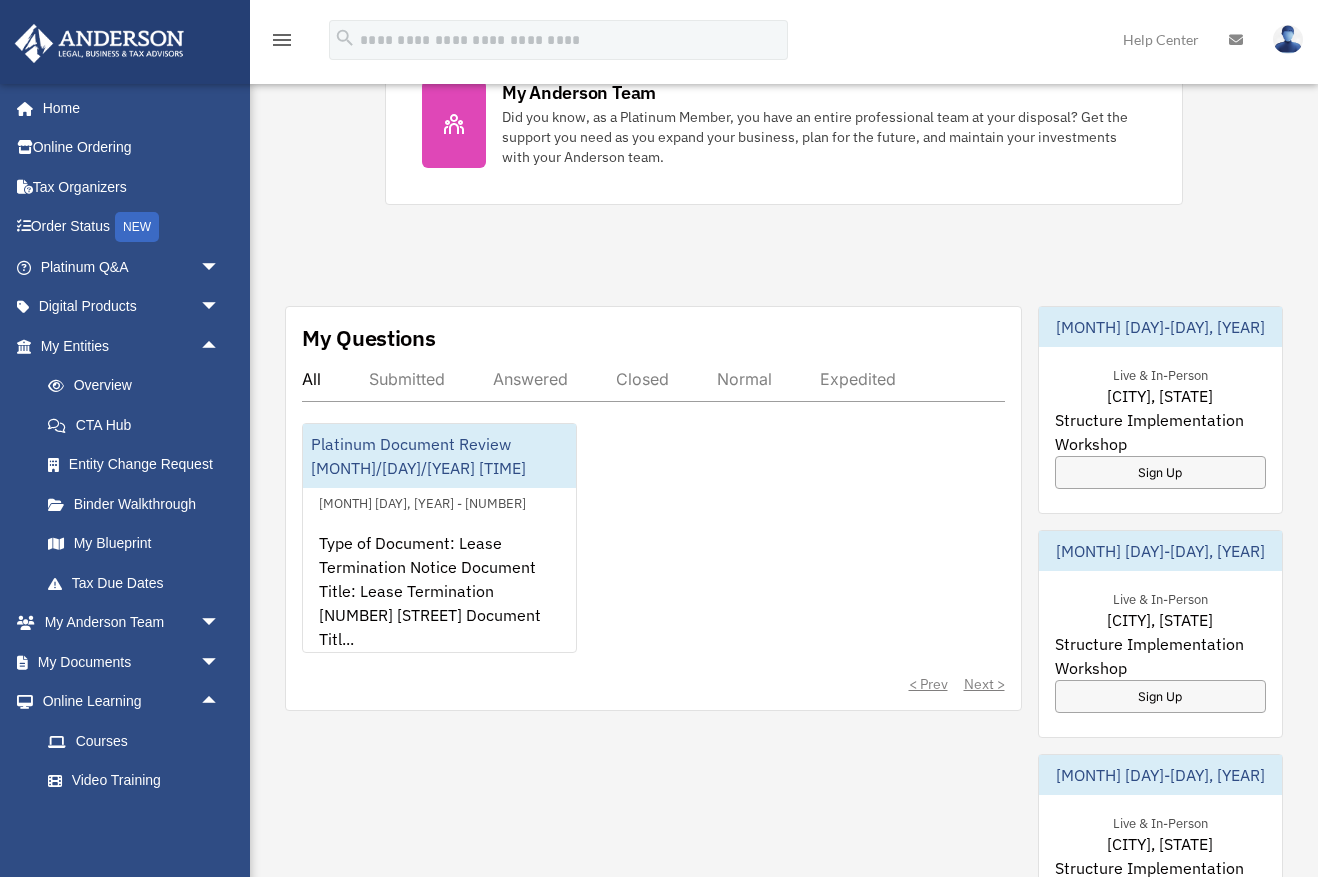 scroll, scrollTop: 922, scrollLeft: 0, axis: vertical 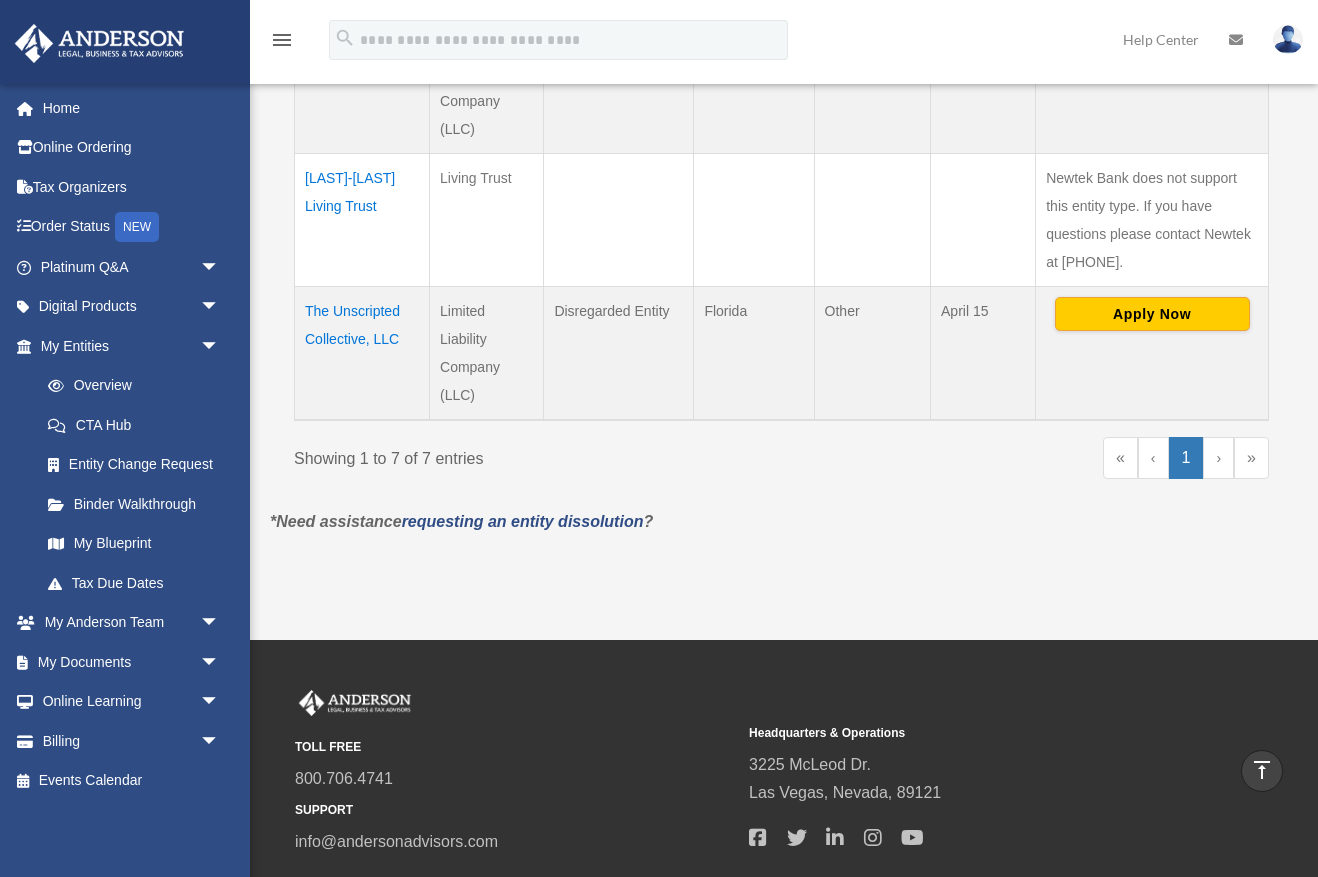 click on "The Unscripted Collective, LLC" at bounding box center [362, 353] 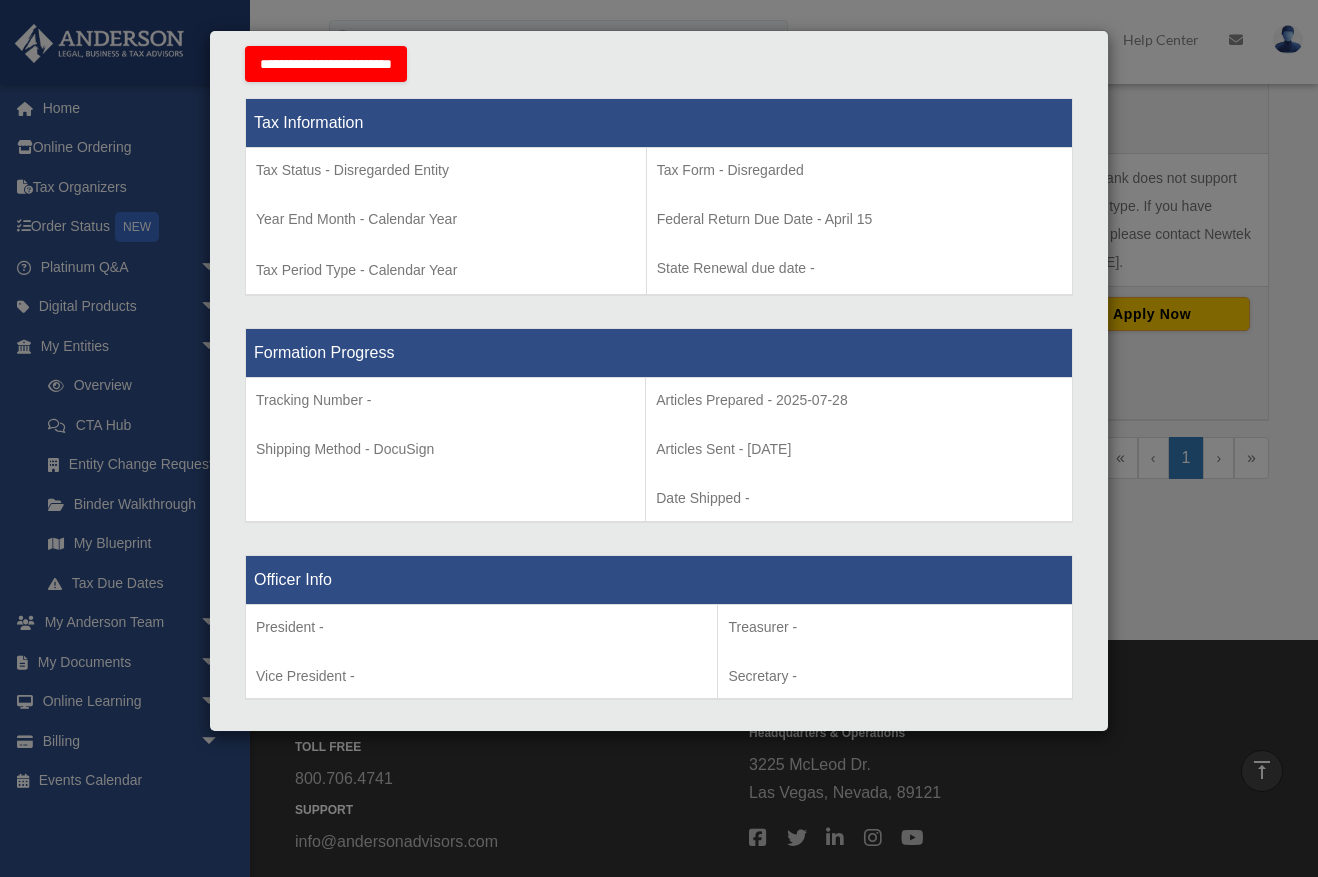 scroll, scrollTop: 0, scrollLeft: 0, axis: both 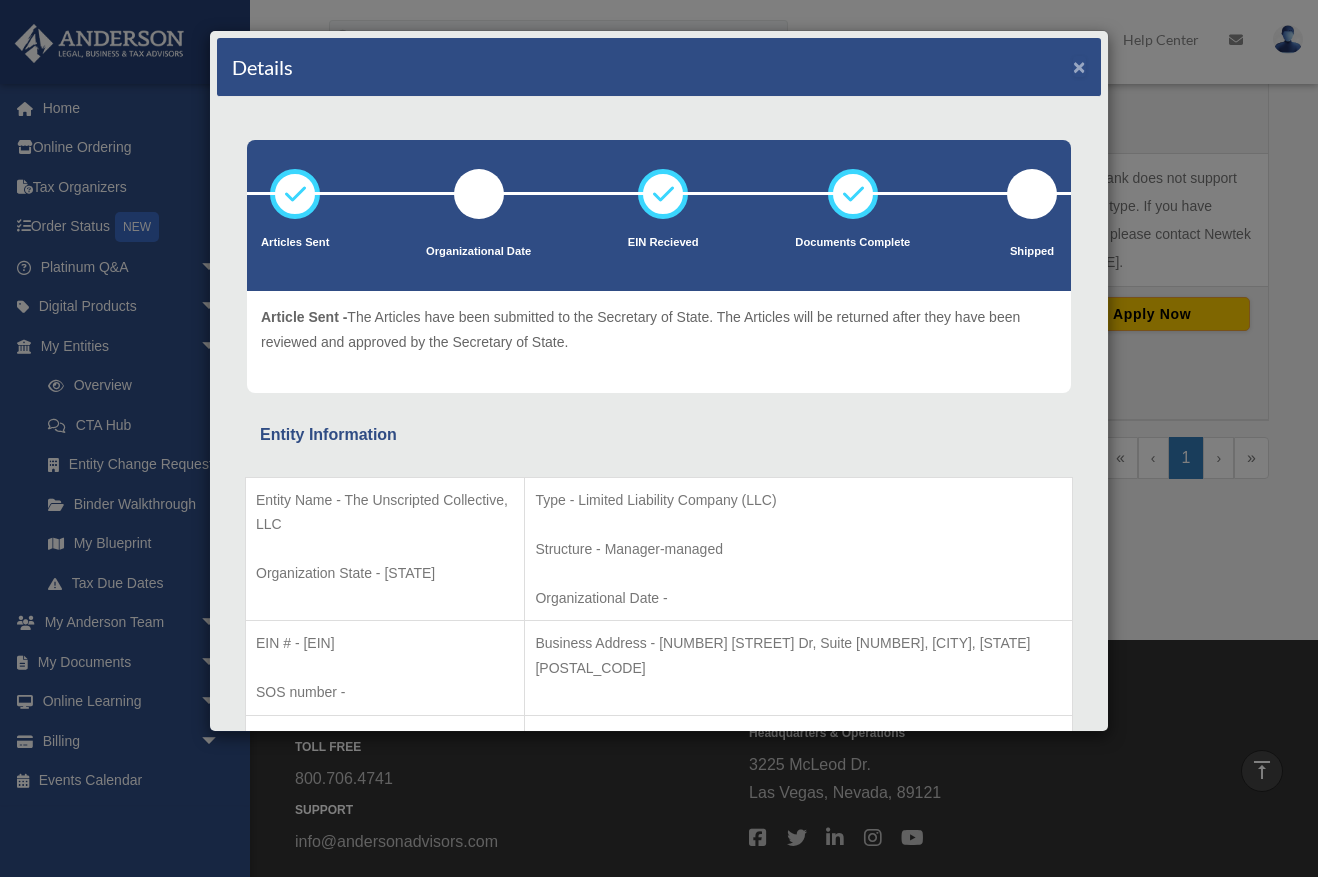 click on "×" at bounding box center [1079, 66] 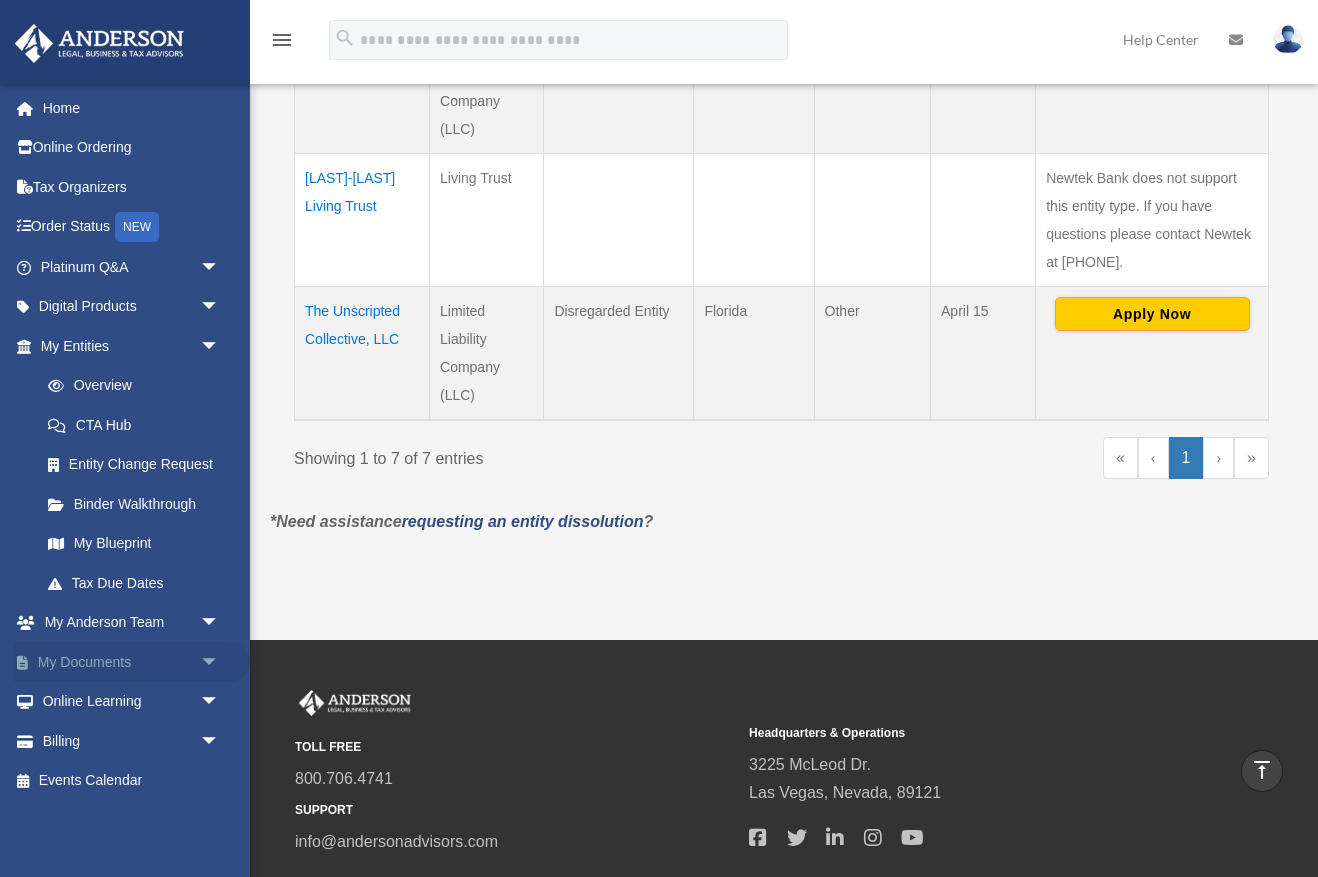 click on "arrow_drop_down" at bounding box center [220, 662] 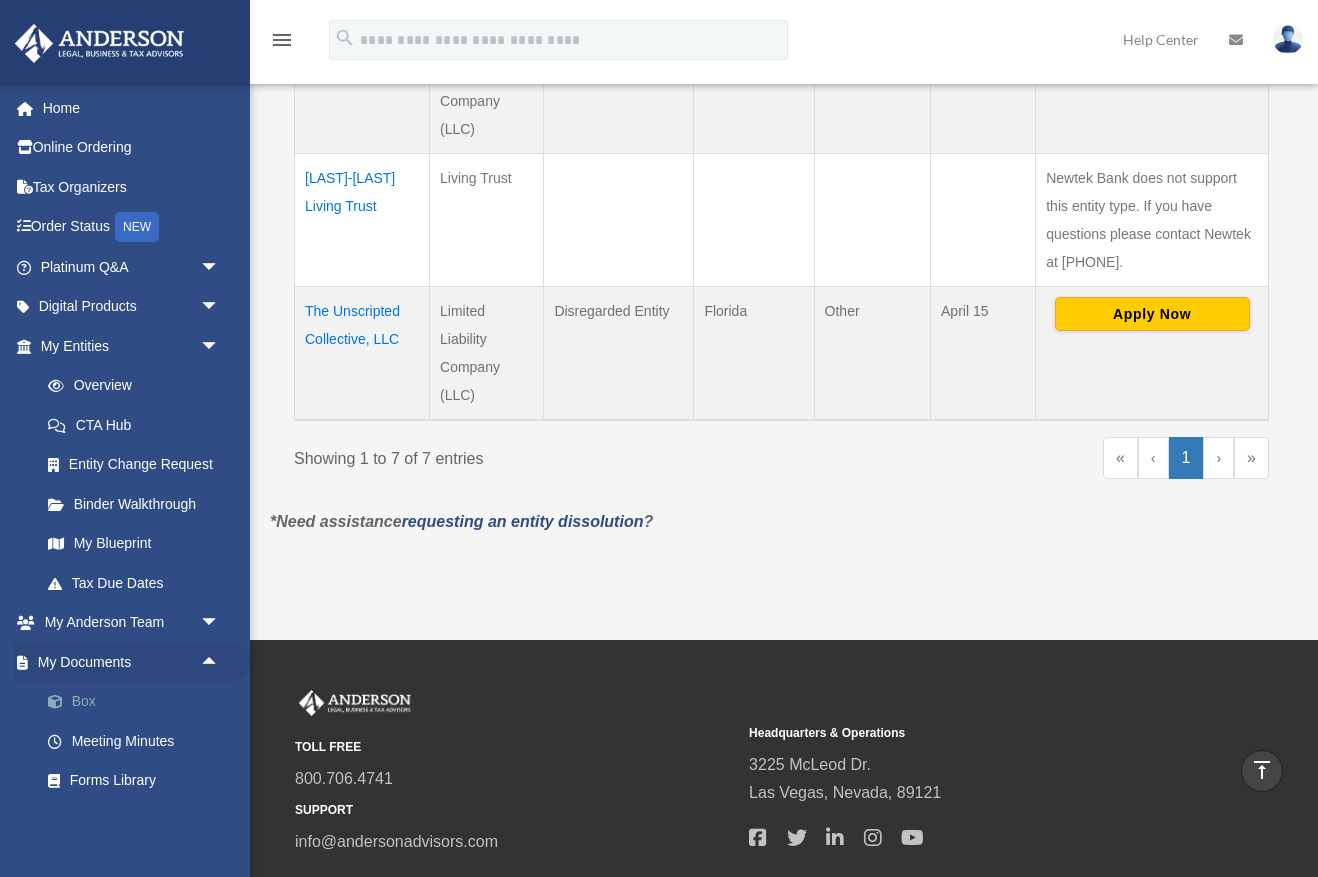 click on "Box" at bounding box center [139, 702] 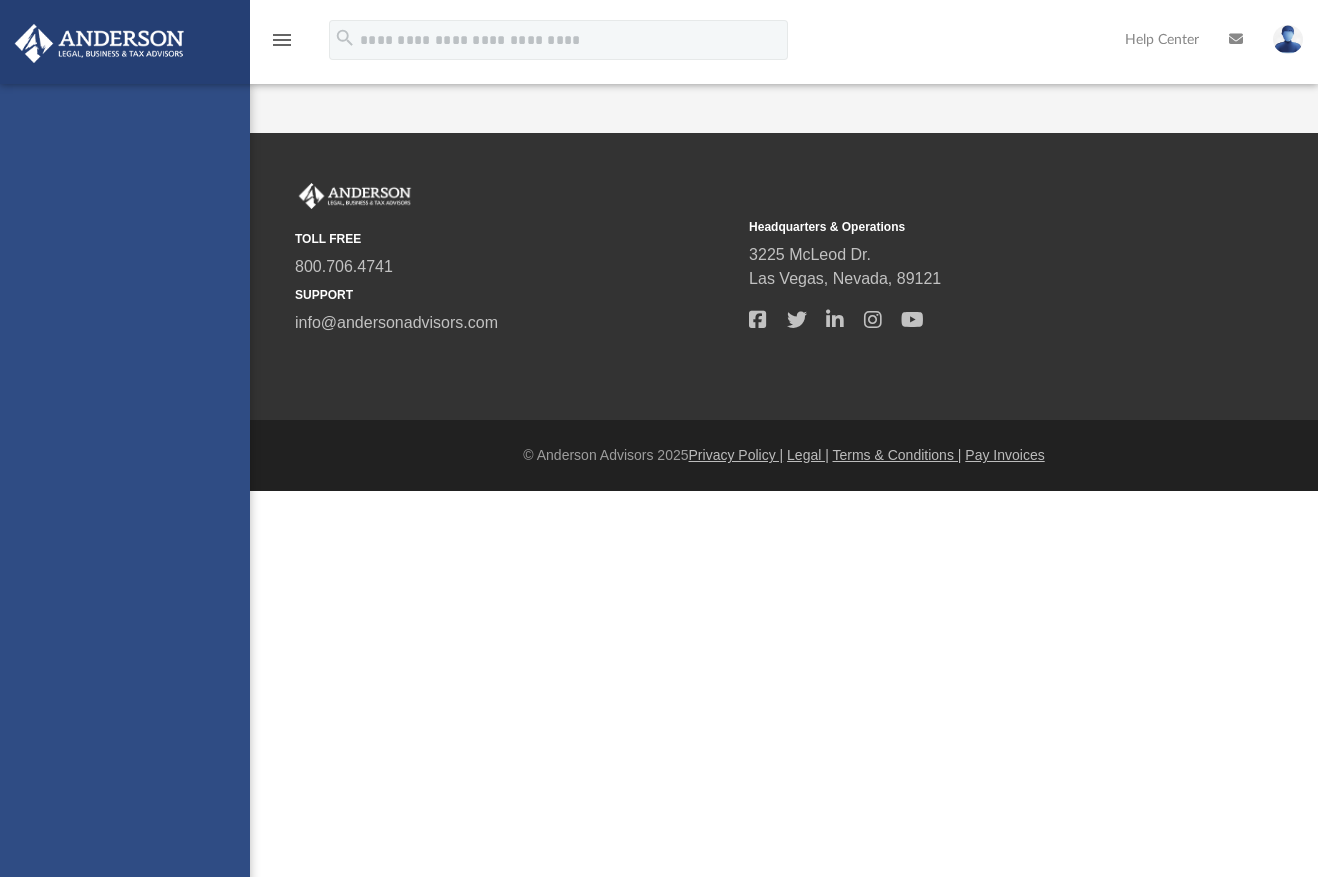 scroll, scrollTop: 0, scrollLeft: 0, axis: both 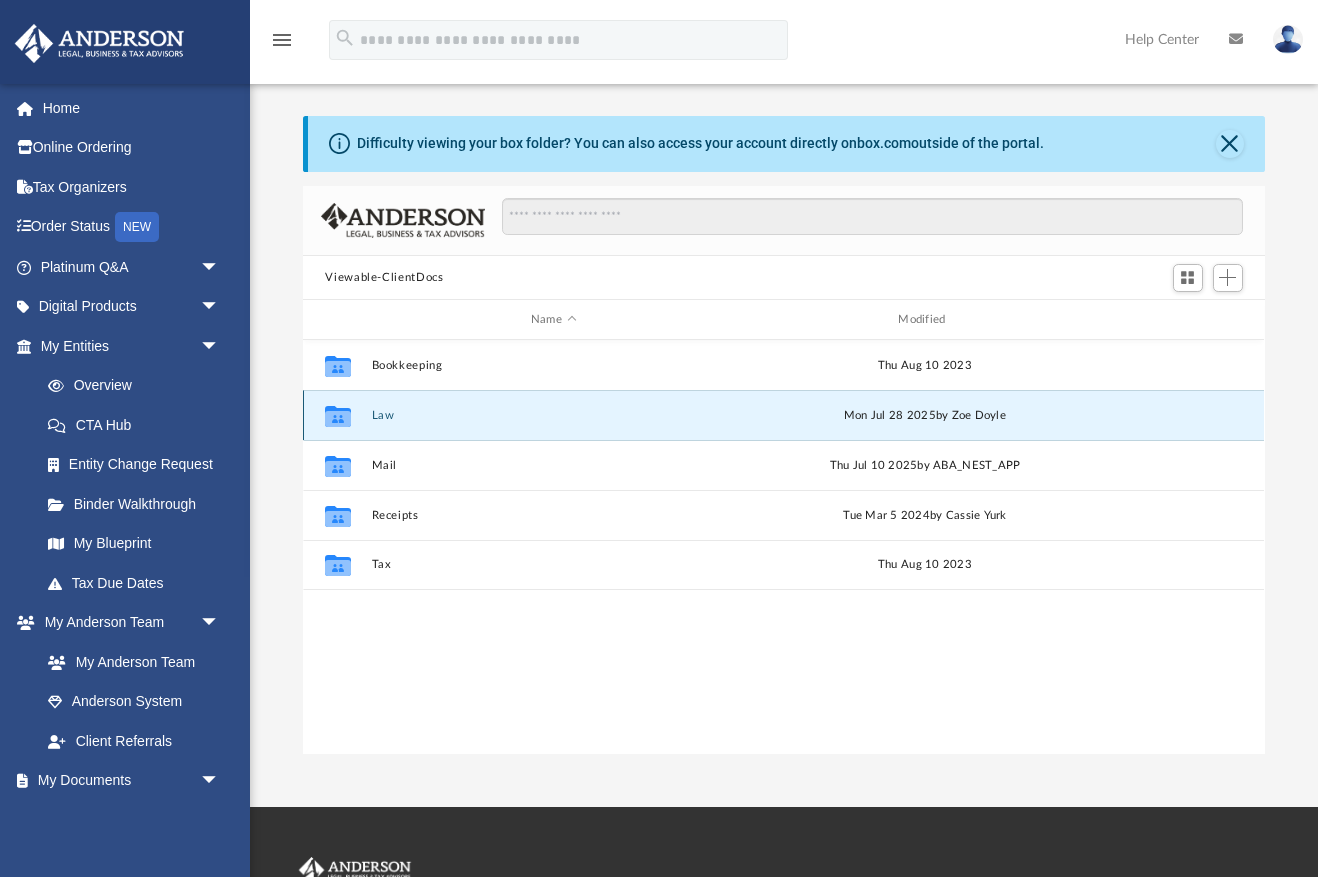 click on "Law" at bounding box center [553, 415] 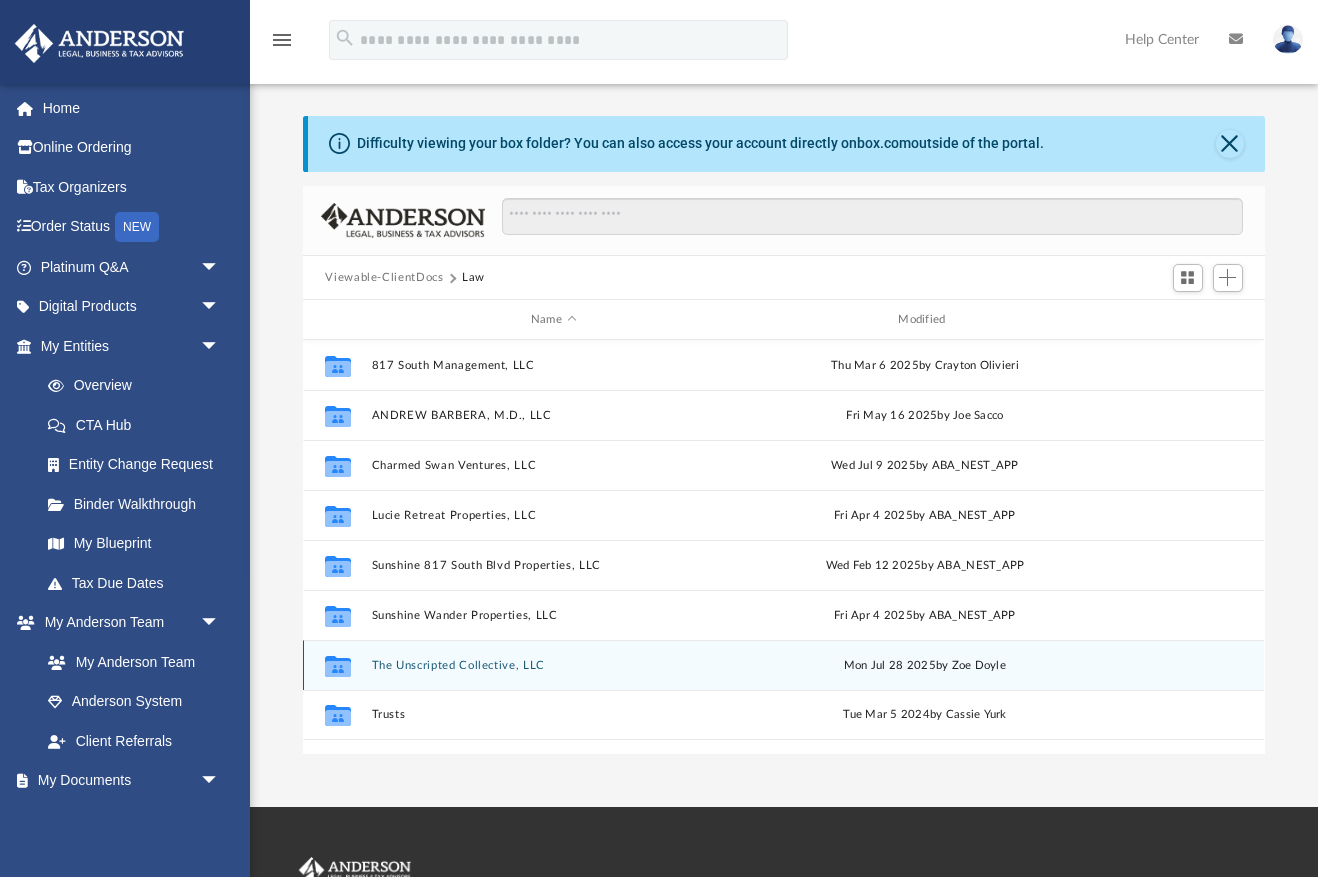 click on "The Unscripted Collective, LLC" at bounding box center [553, 665] 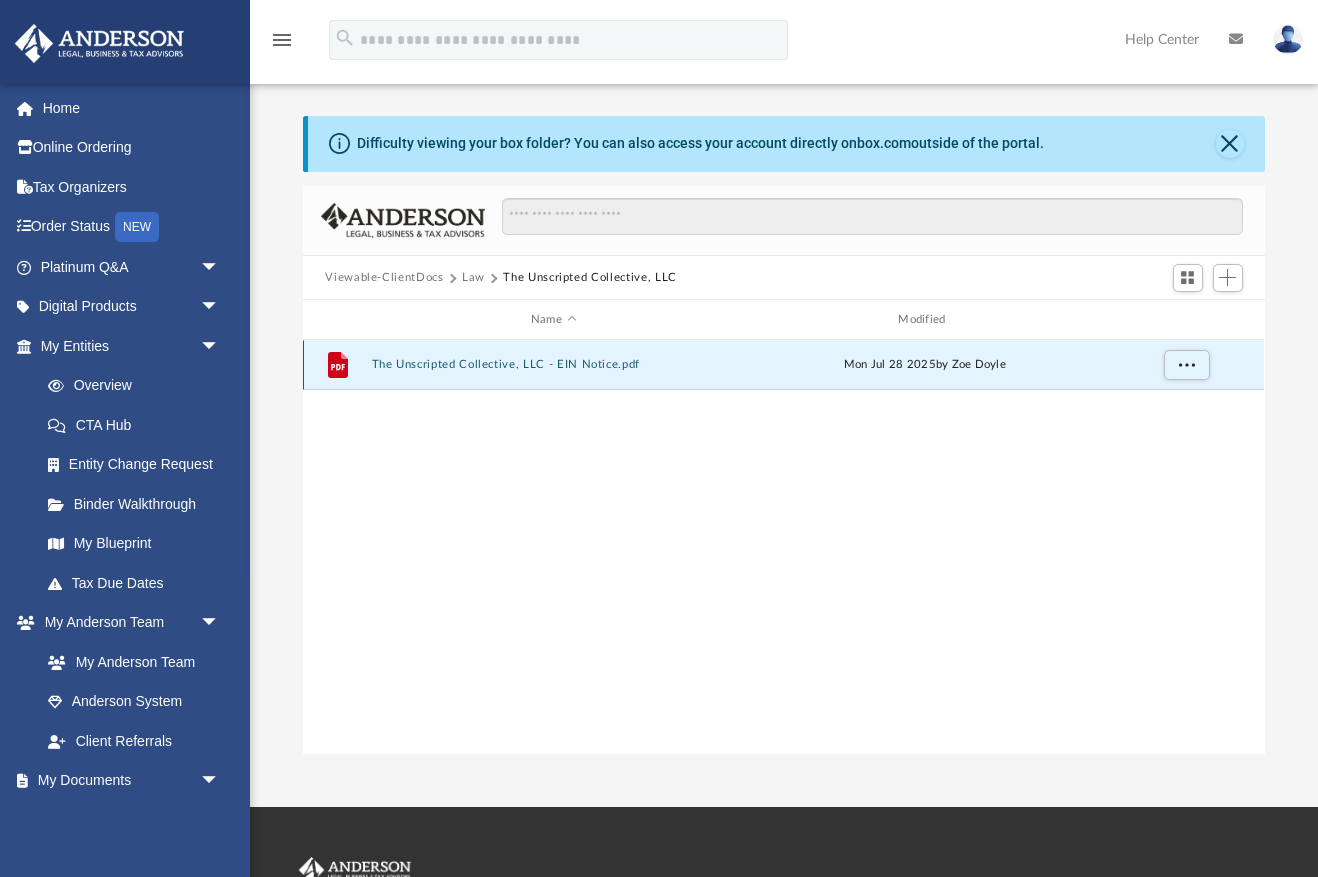 click on "The Unscripted Collective, LLC - EIN Notice.pdf" at bounding box center (553, 365) 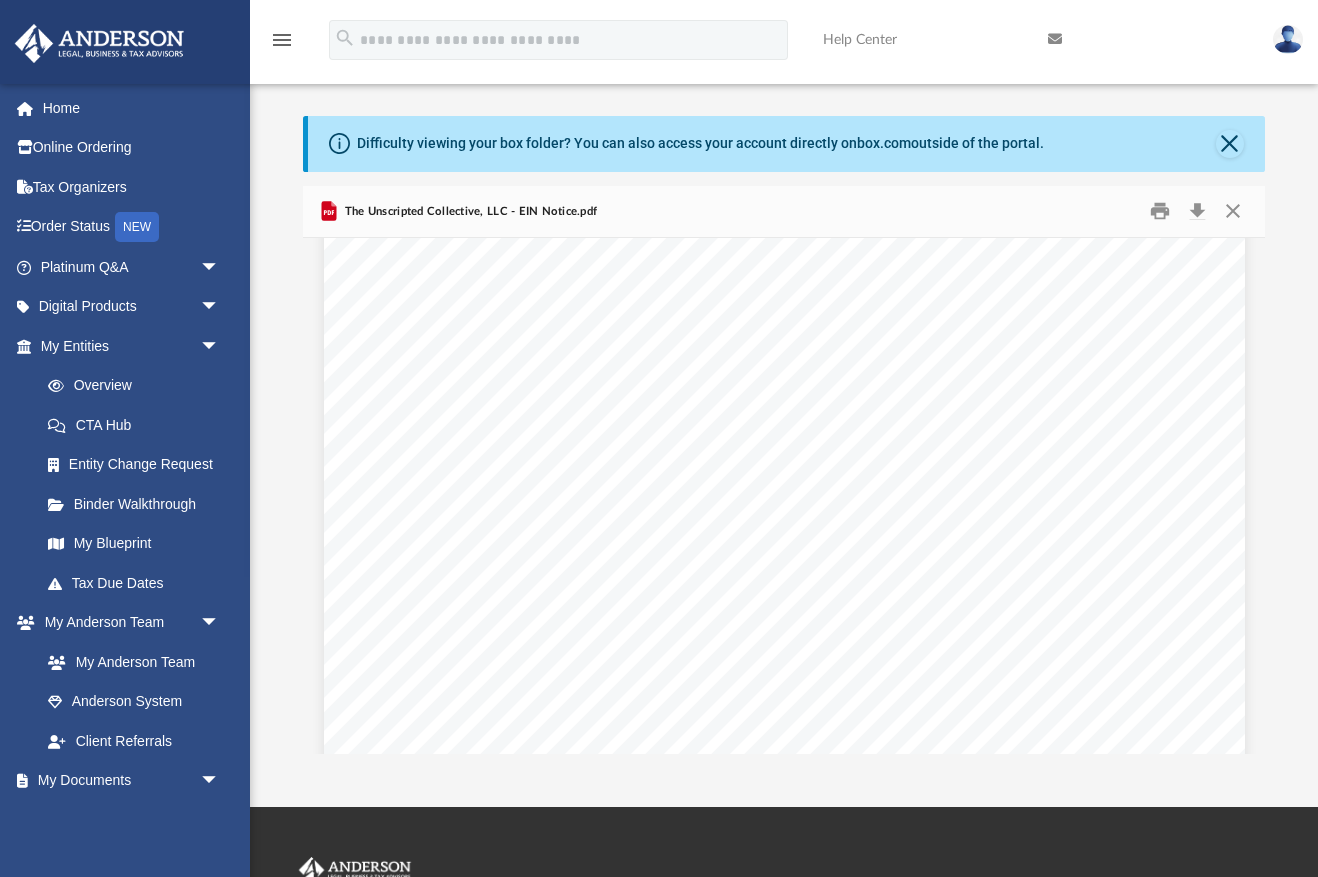 scroll, scrollTop: 0, scrollLeft: 0, axis: both 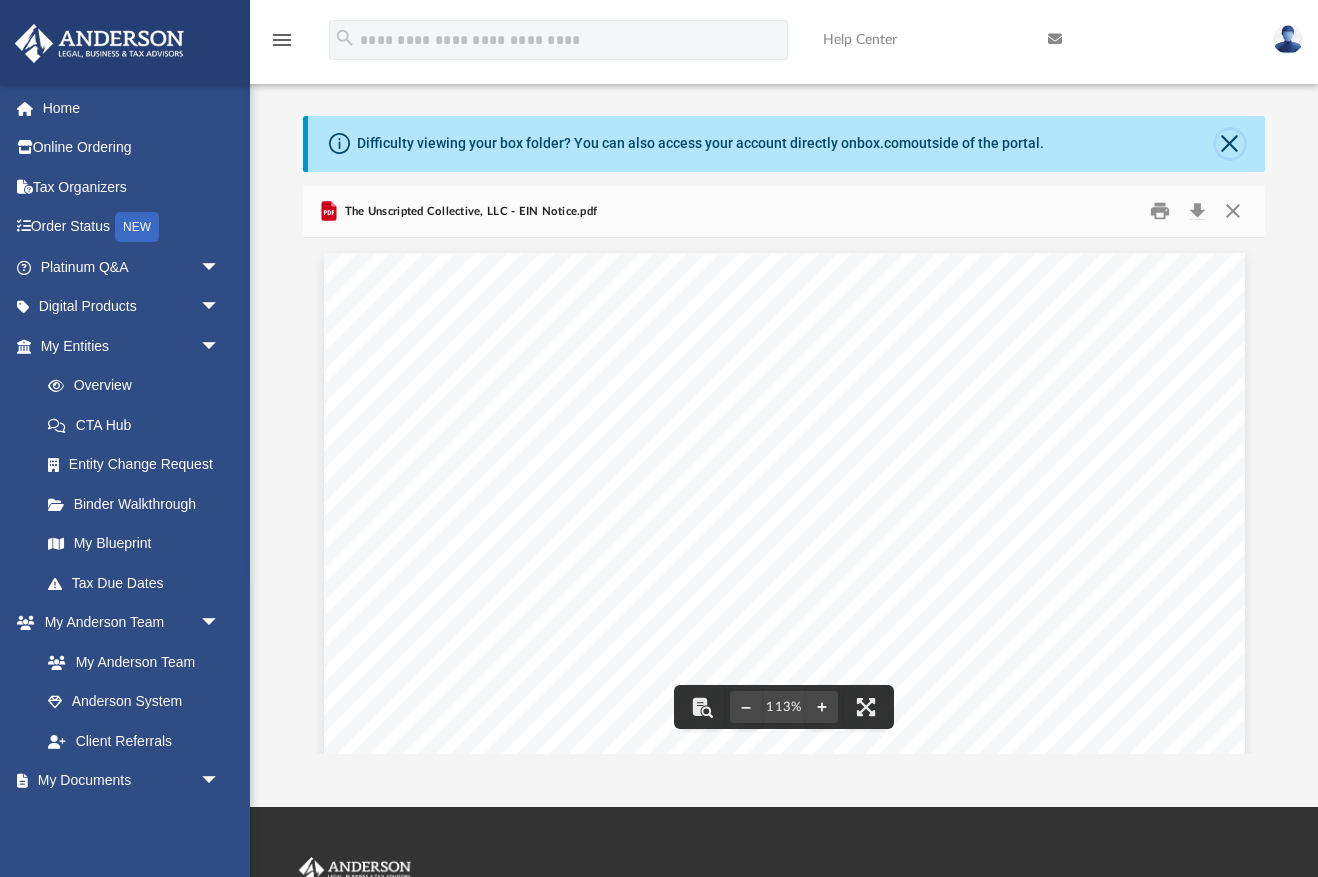 click 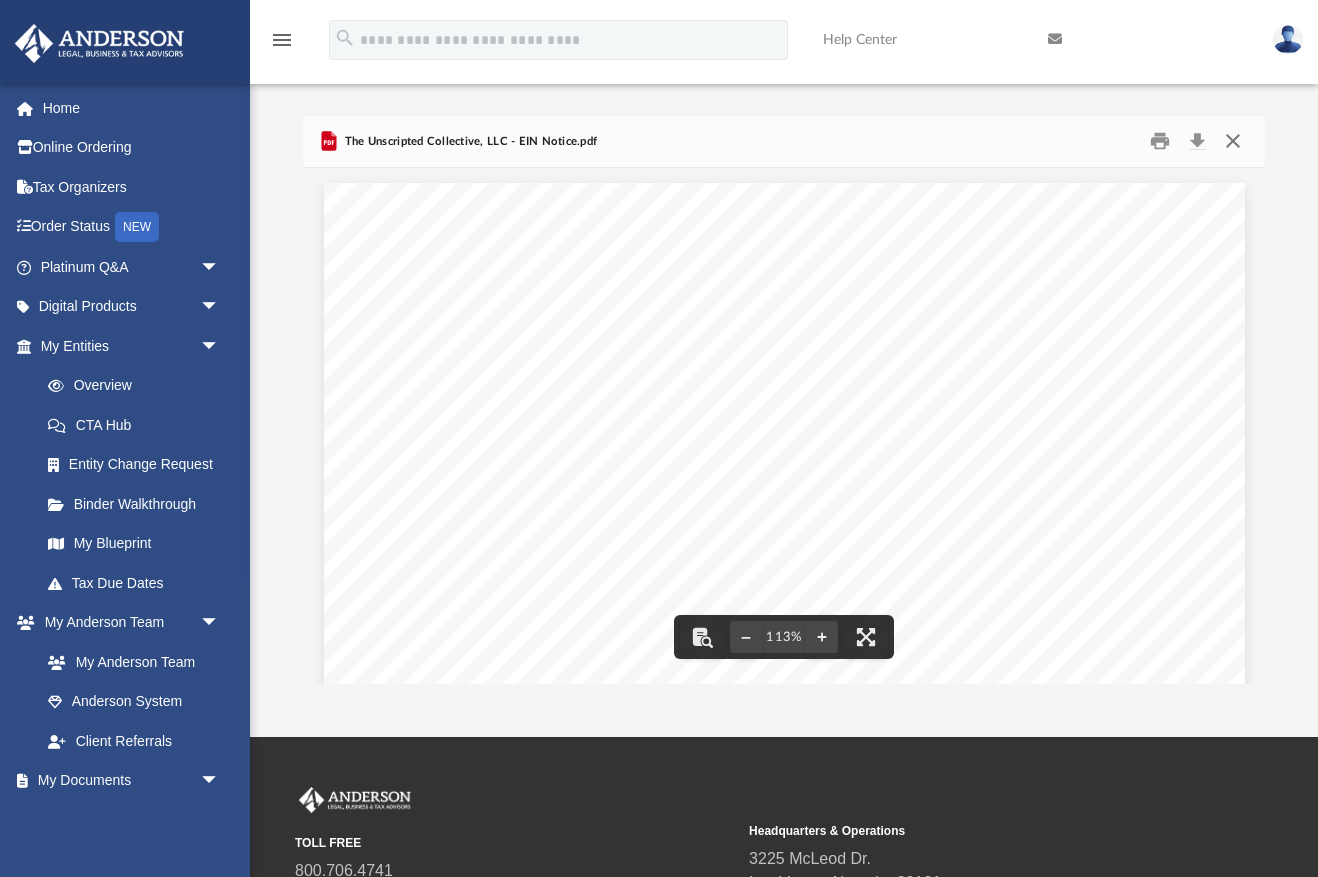 click at bounding box center [1233, 141] 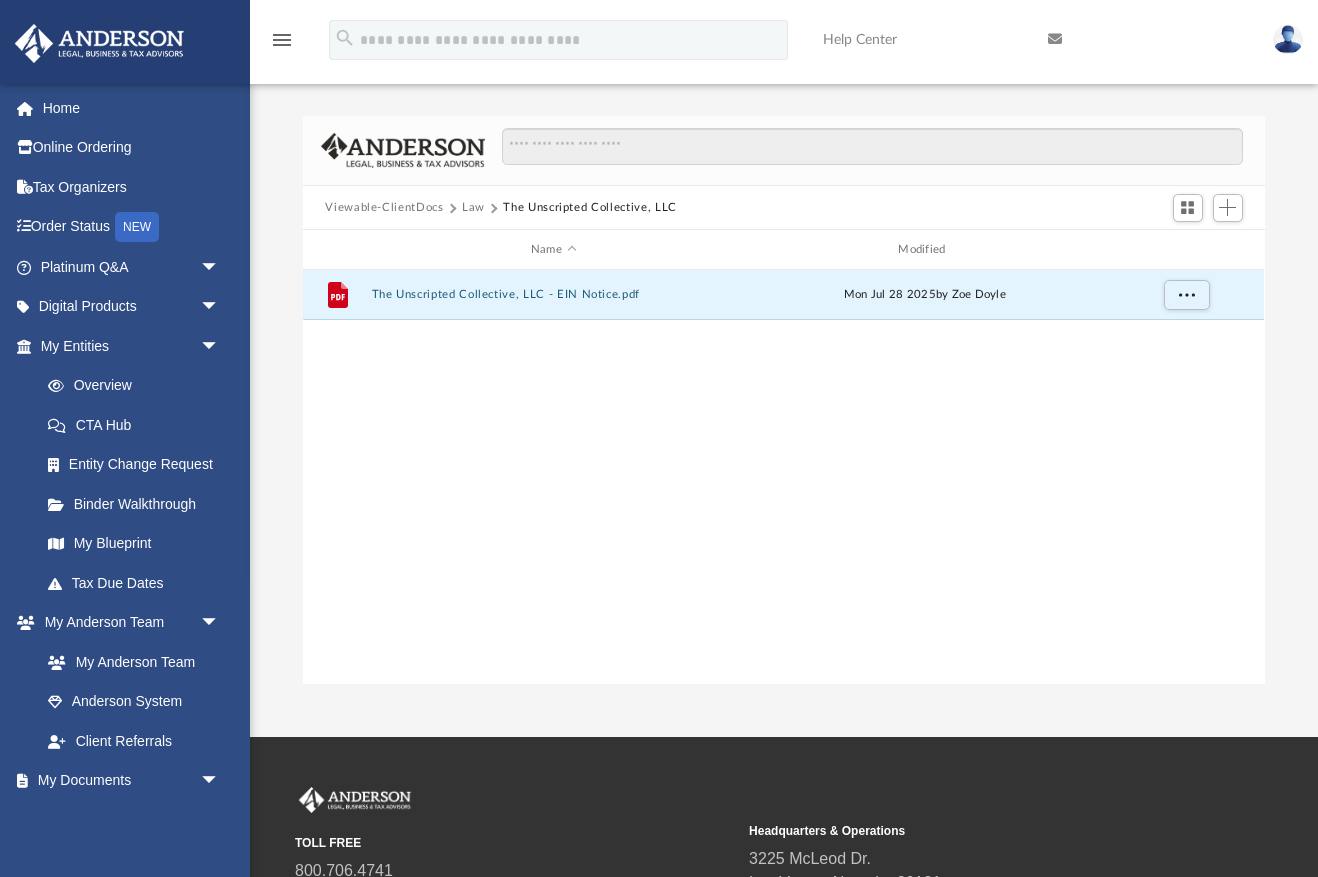 click on "Viewable-ClientDocs" at bounding box center (393, 208) 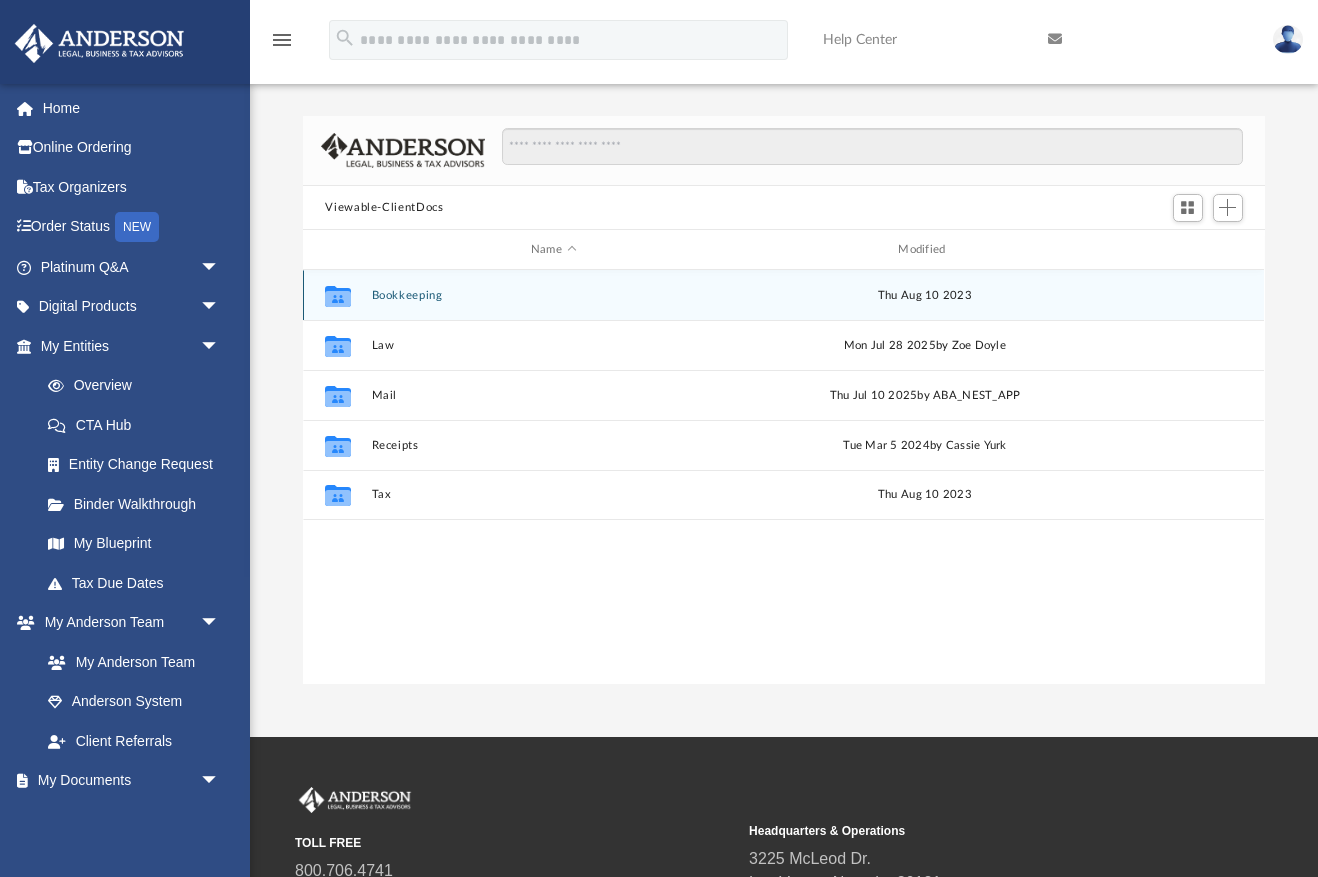 click on "Bookkeeping" at bounding box center (553, 295) 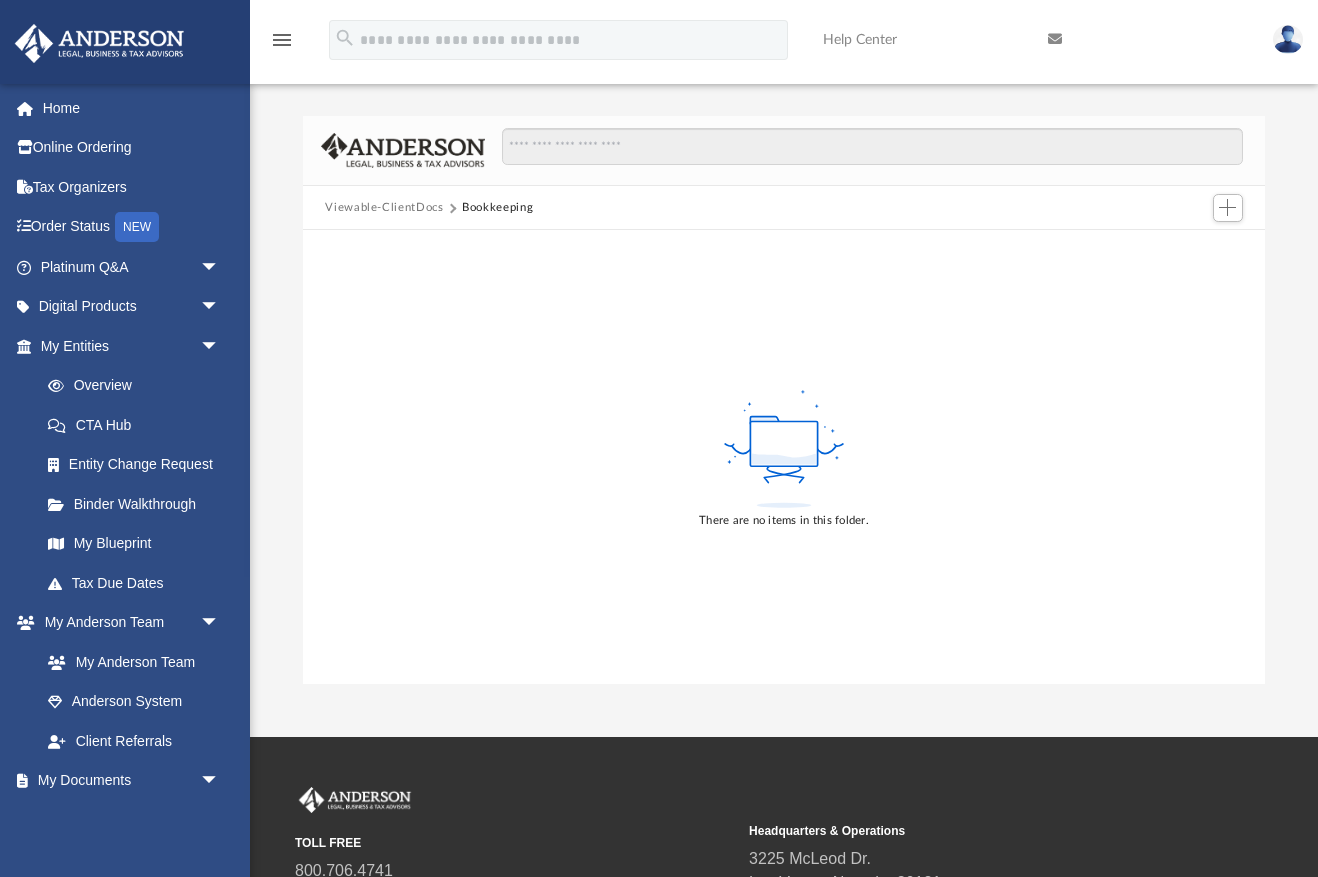 click on "Viewable-ClientDocs" at bounding box center [384, 208] 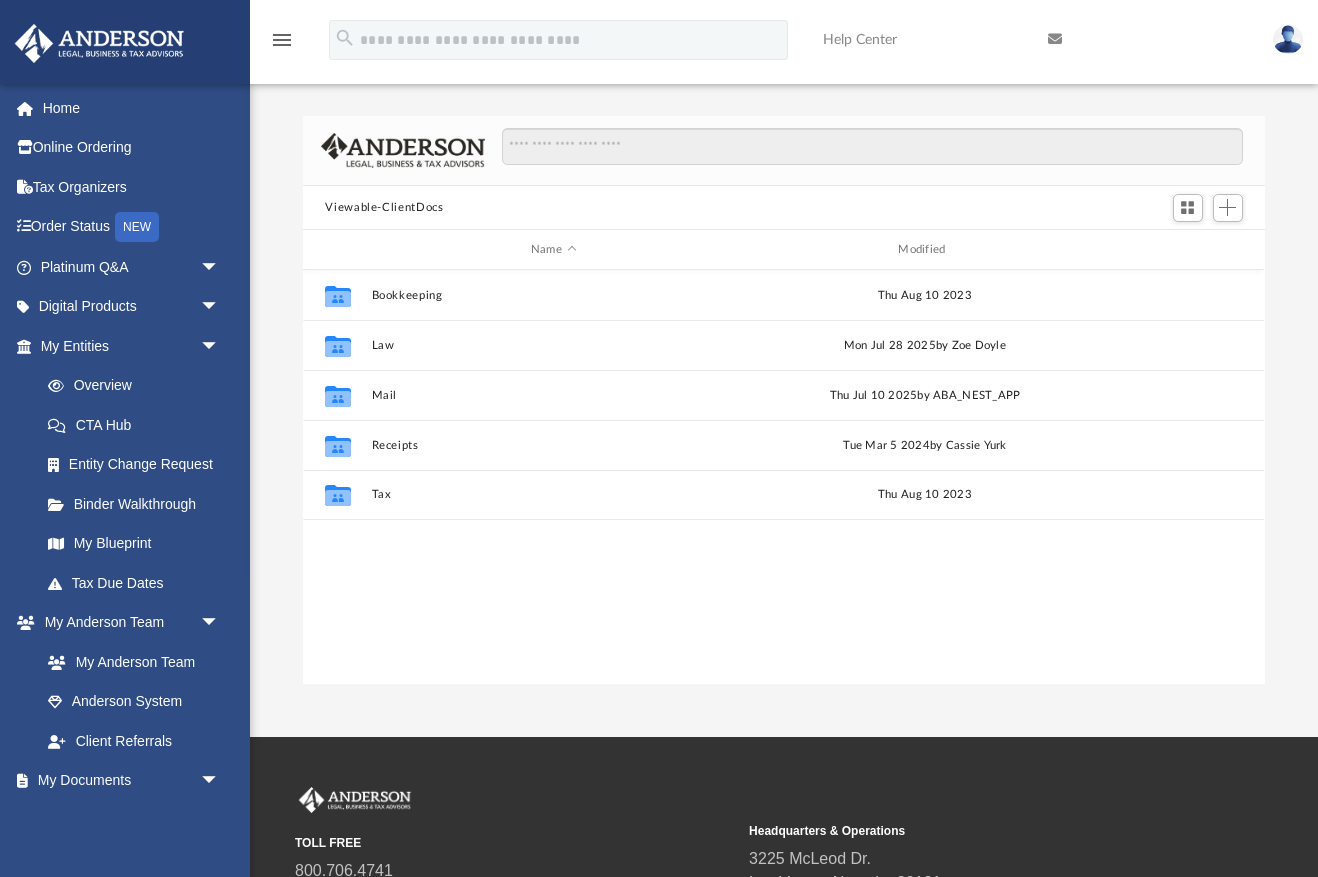 scroll, scrollTop: 1, scrollLeft: 1, axis: both 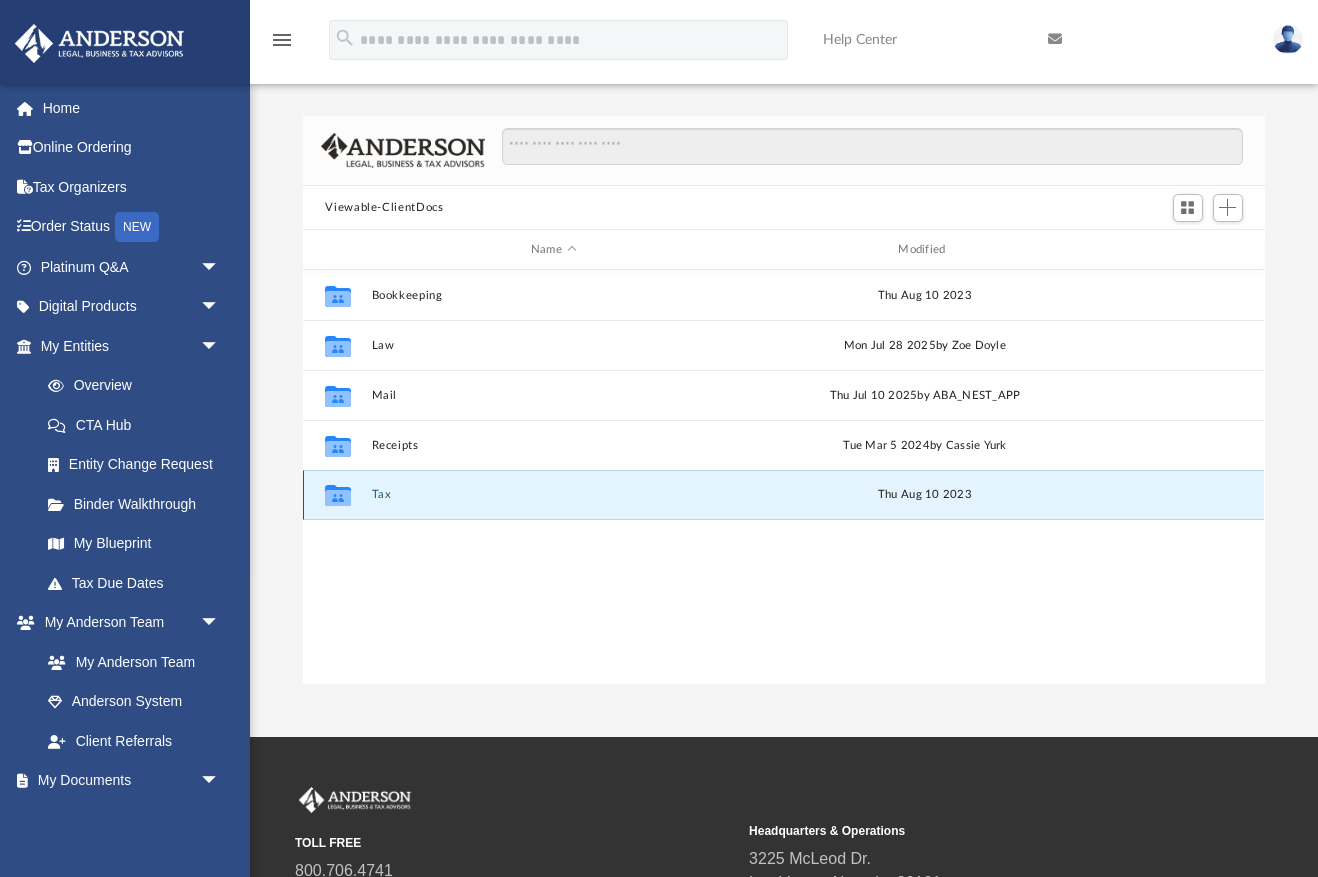 click on "Tax" at bounding box center [553, 495] 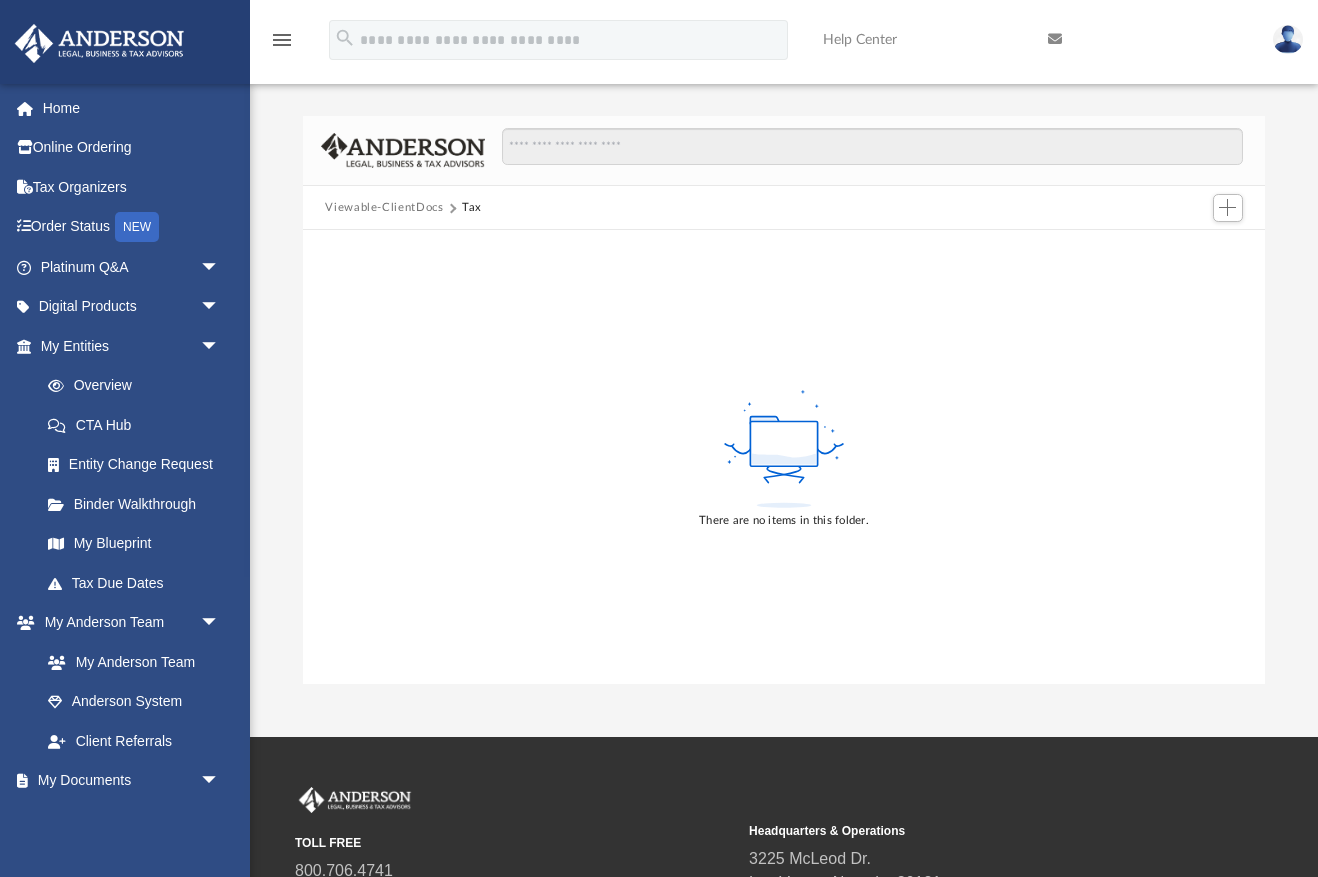 click on "Viewable-ClientDocs" at bounding box center (384, 208) 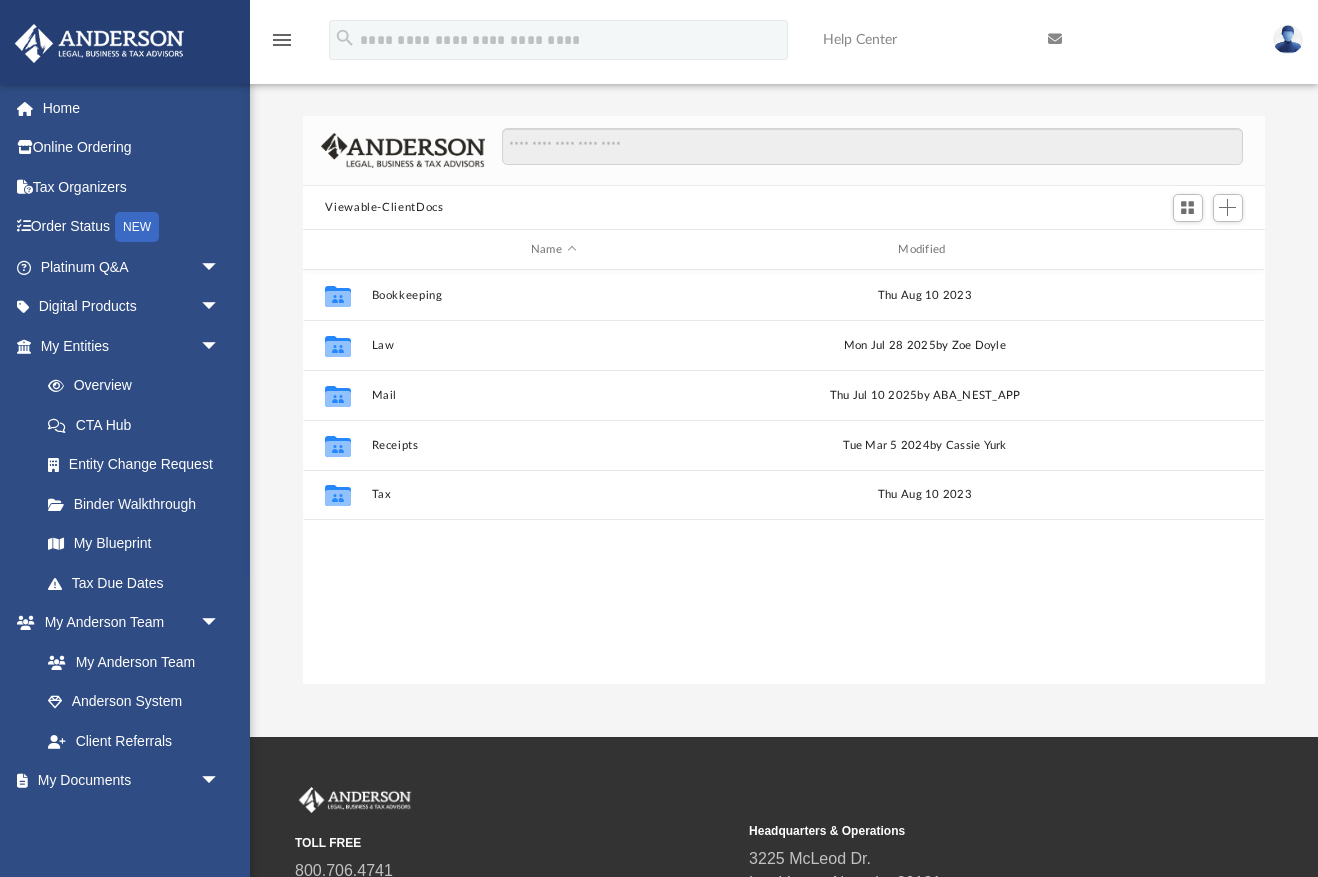 scroll, scrollTop: 1, scrollLeft: 1, axis: both 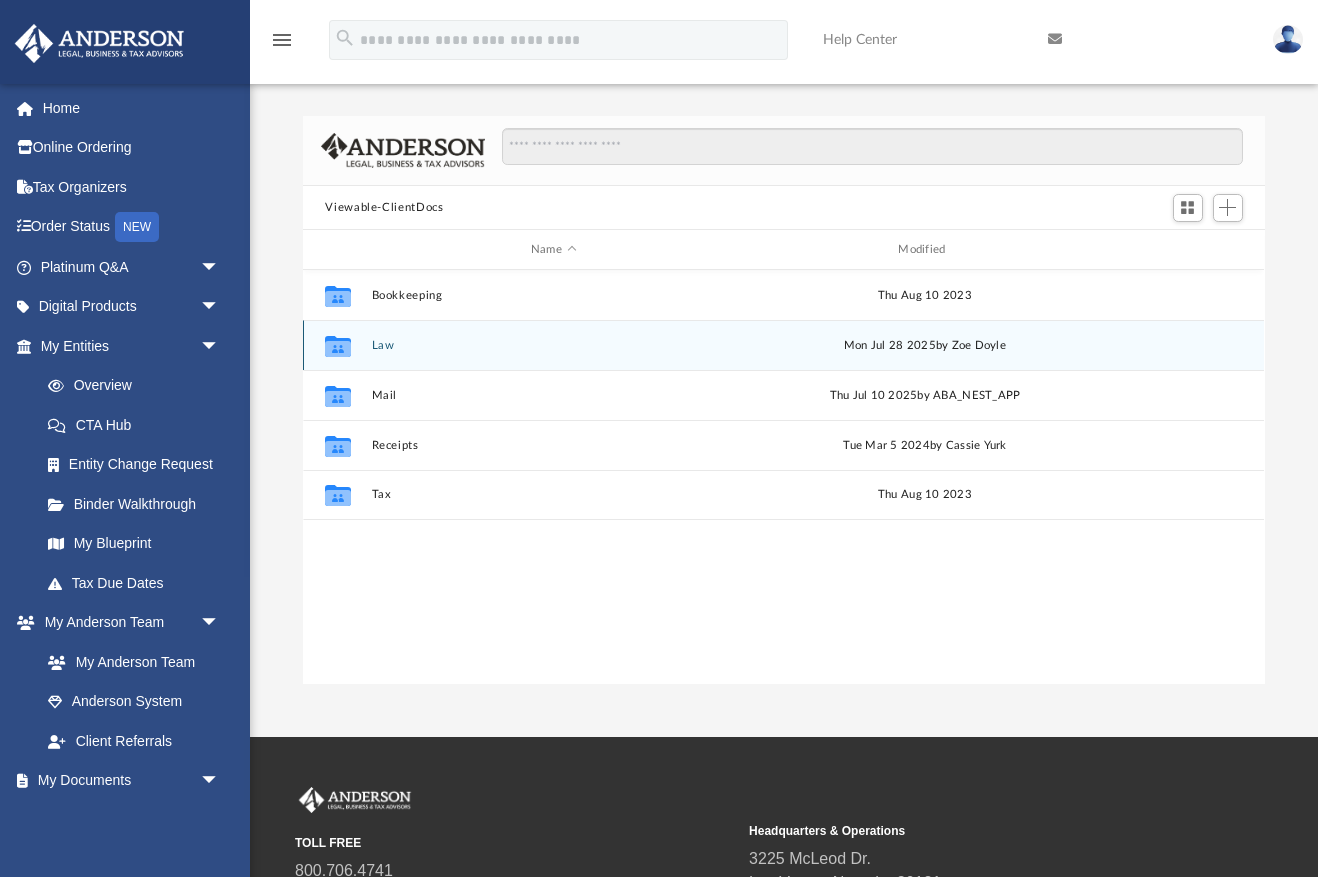 click on "Law" at bounding box center [553, 345] 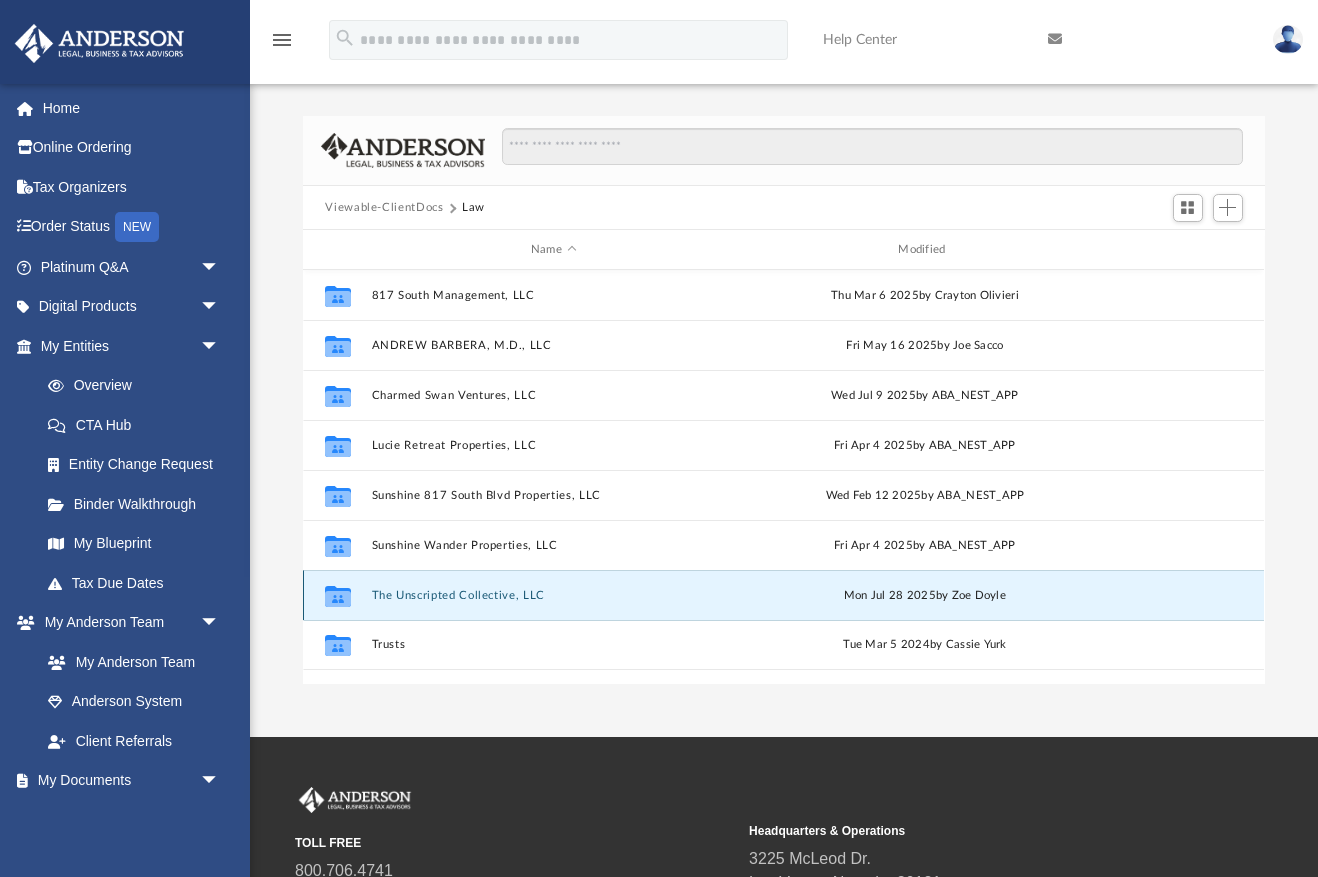 click on "The Unscripted Collective, LLC" at bounding box center (553, 595) 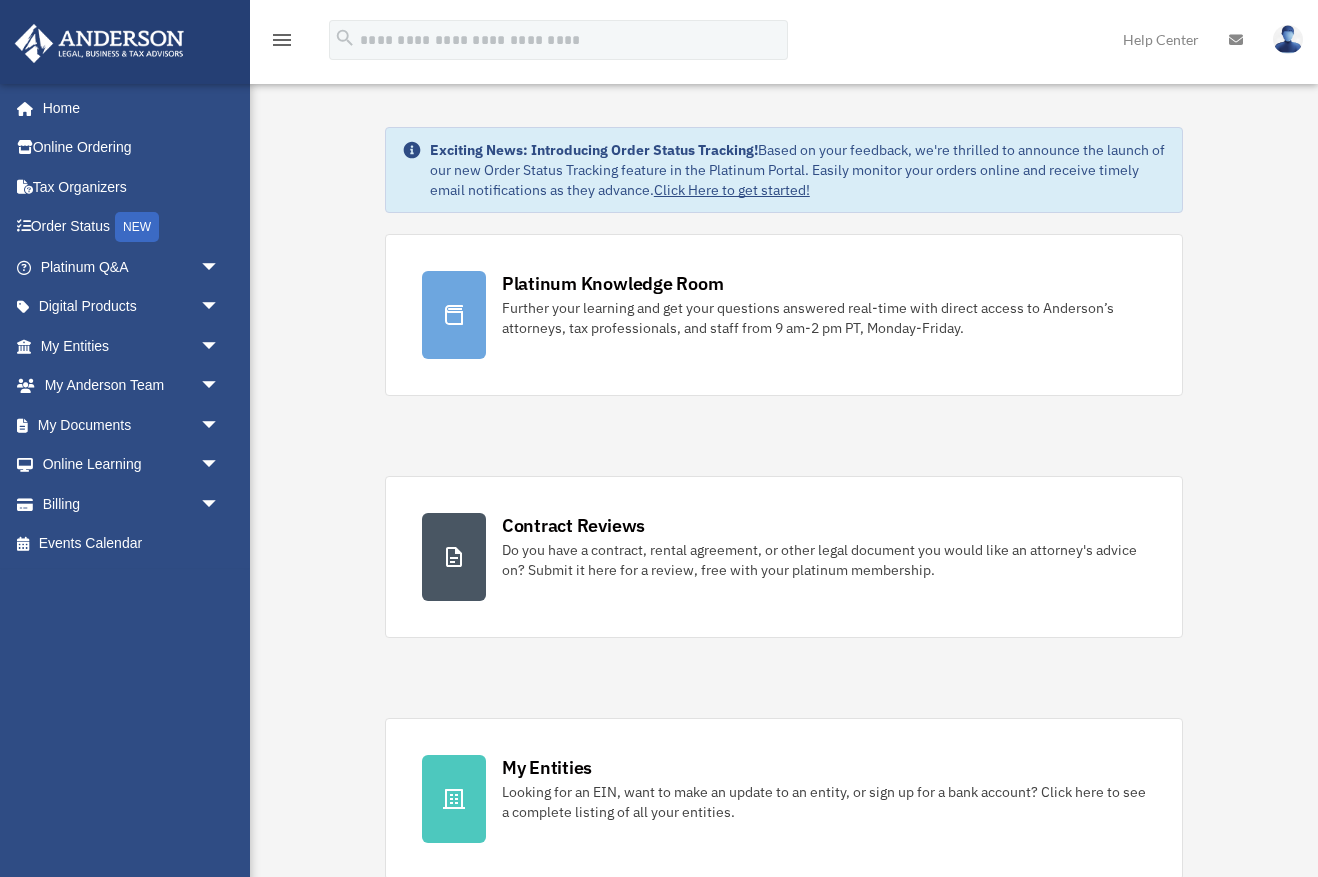 scroll, scrollTop: 0, scrollLeft: 0, axis: both 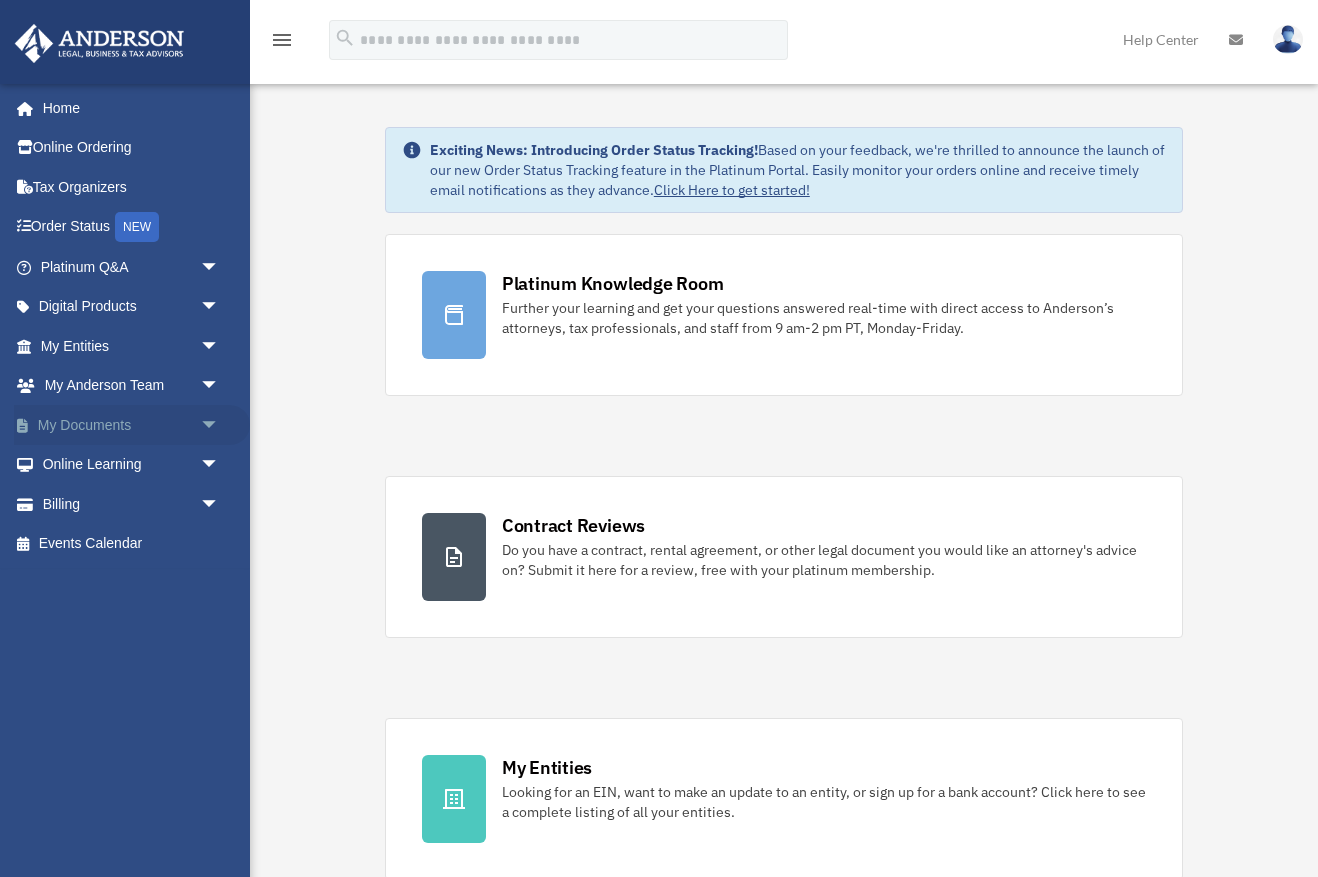 click on "arrow_drop_down" at bounding box center [220, 425] 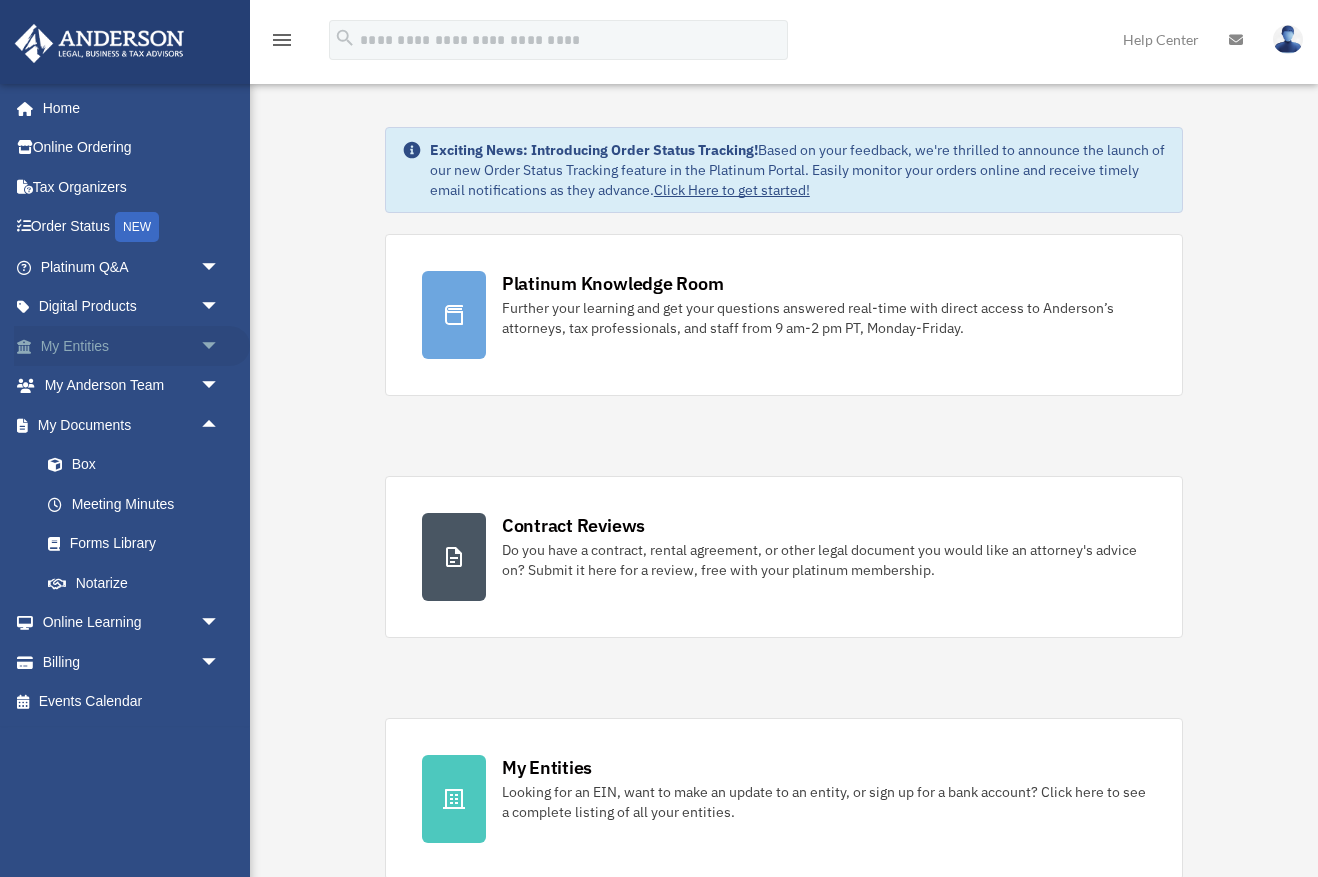 click on "arrow_drop_down" at bounding box center [220, 346] 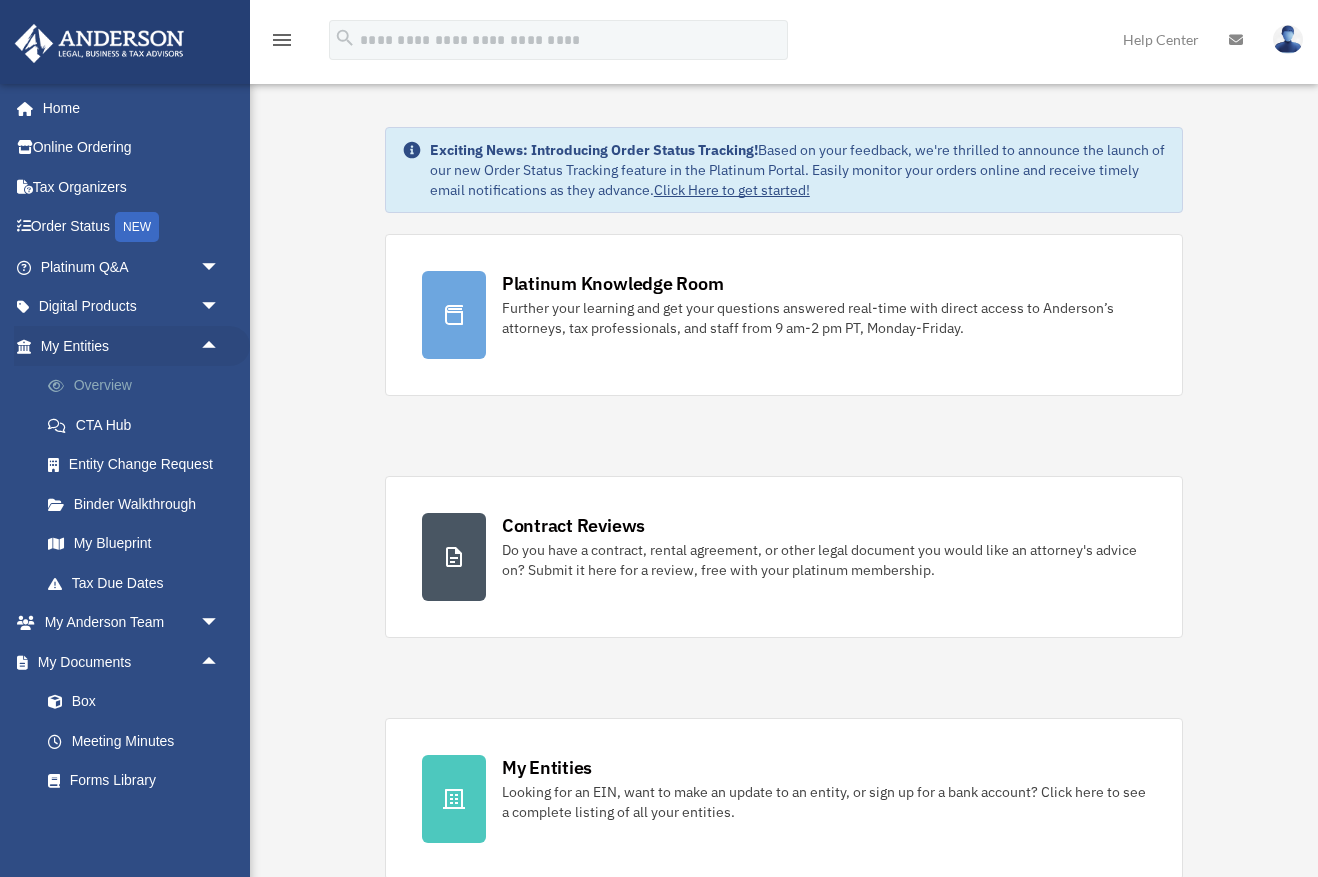 click on "Overview" at bounding box center (139, 386) 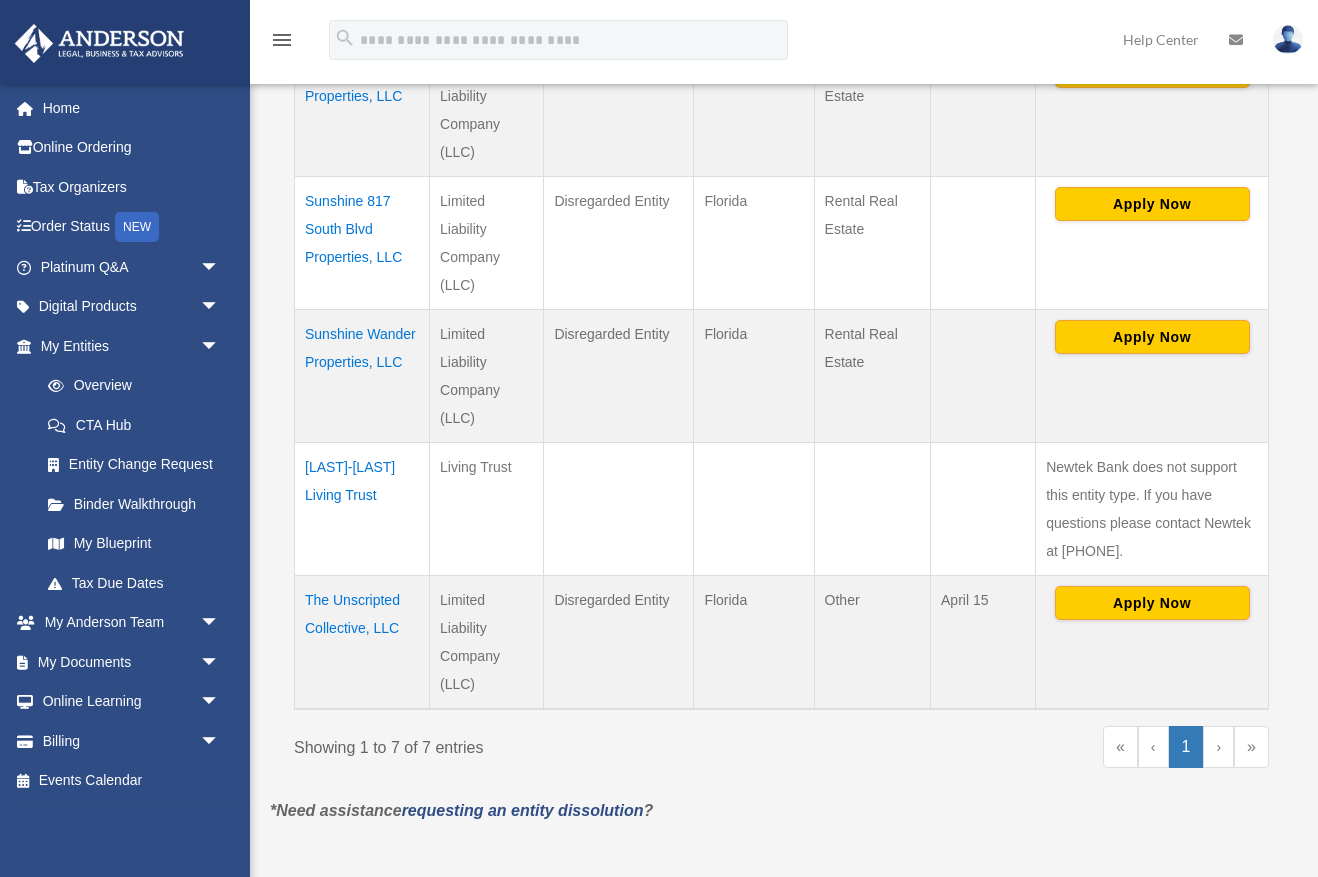 scroll, scrollTop: 812, scrollLeft: 0, axis: vertical 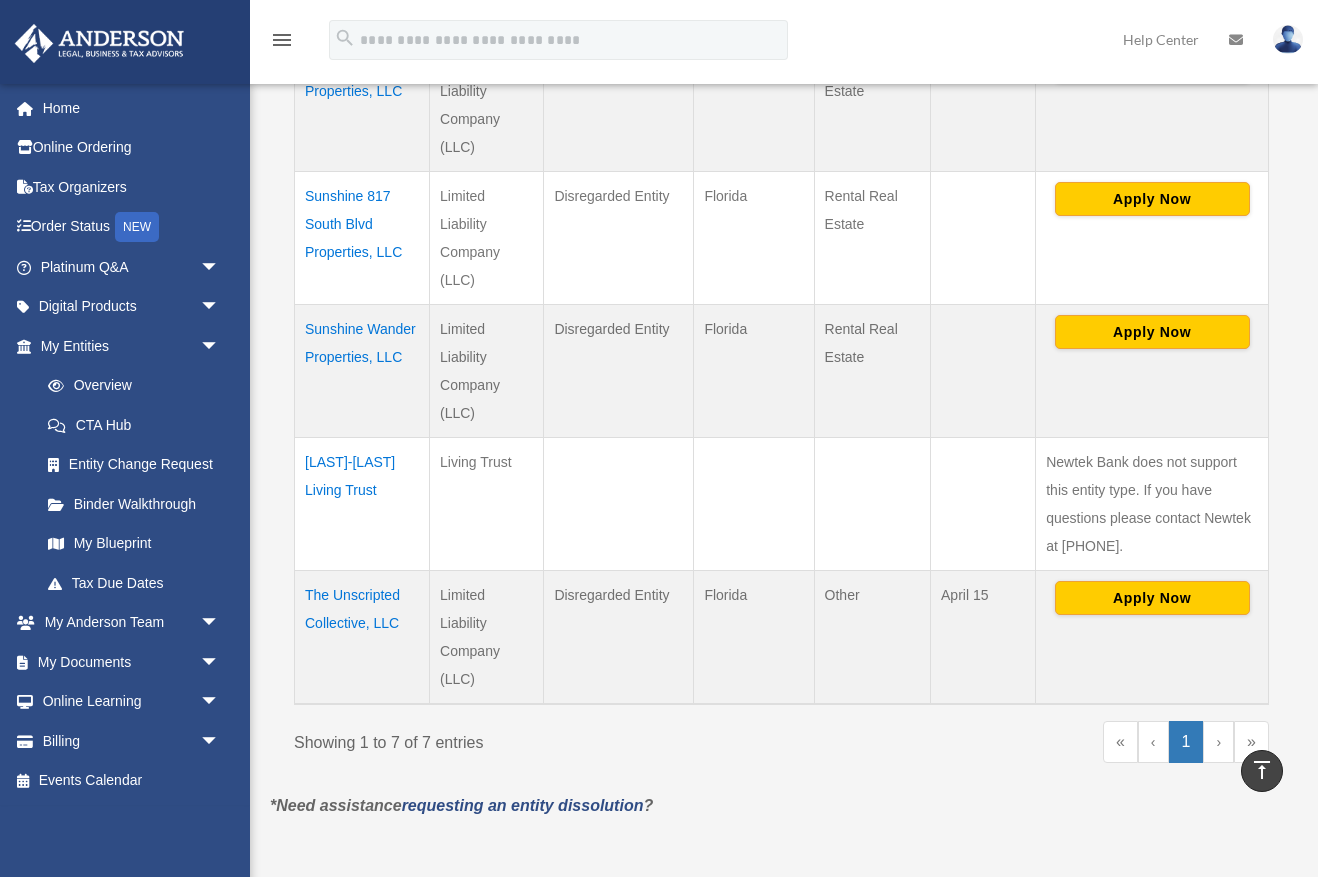 click on "The Unscripted Collective, LLC" at bounding box center [362, 637] 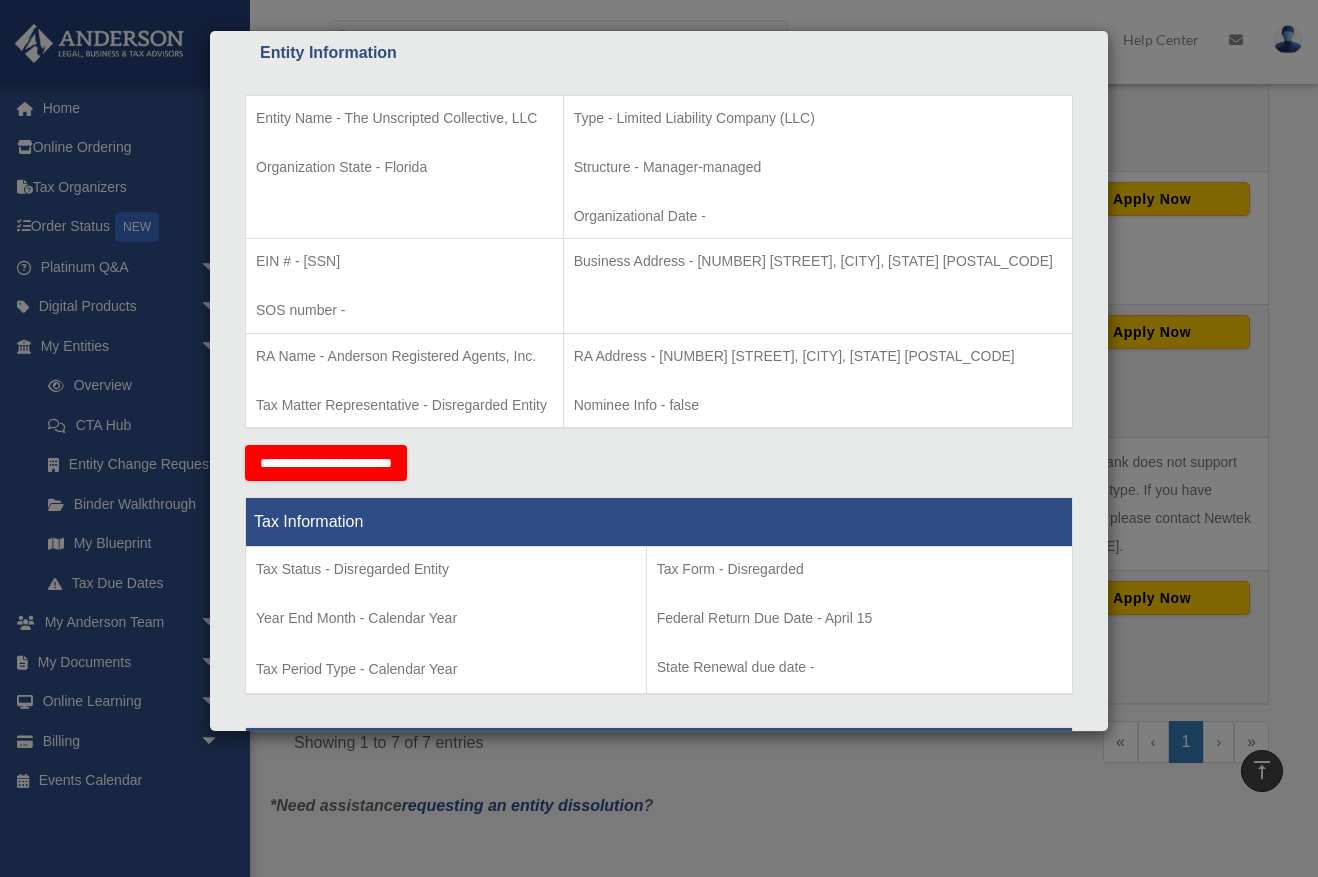 scroll, scrollTop: 457, scrollLeft: 0, axis: vertical 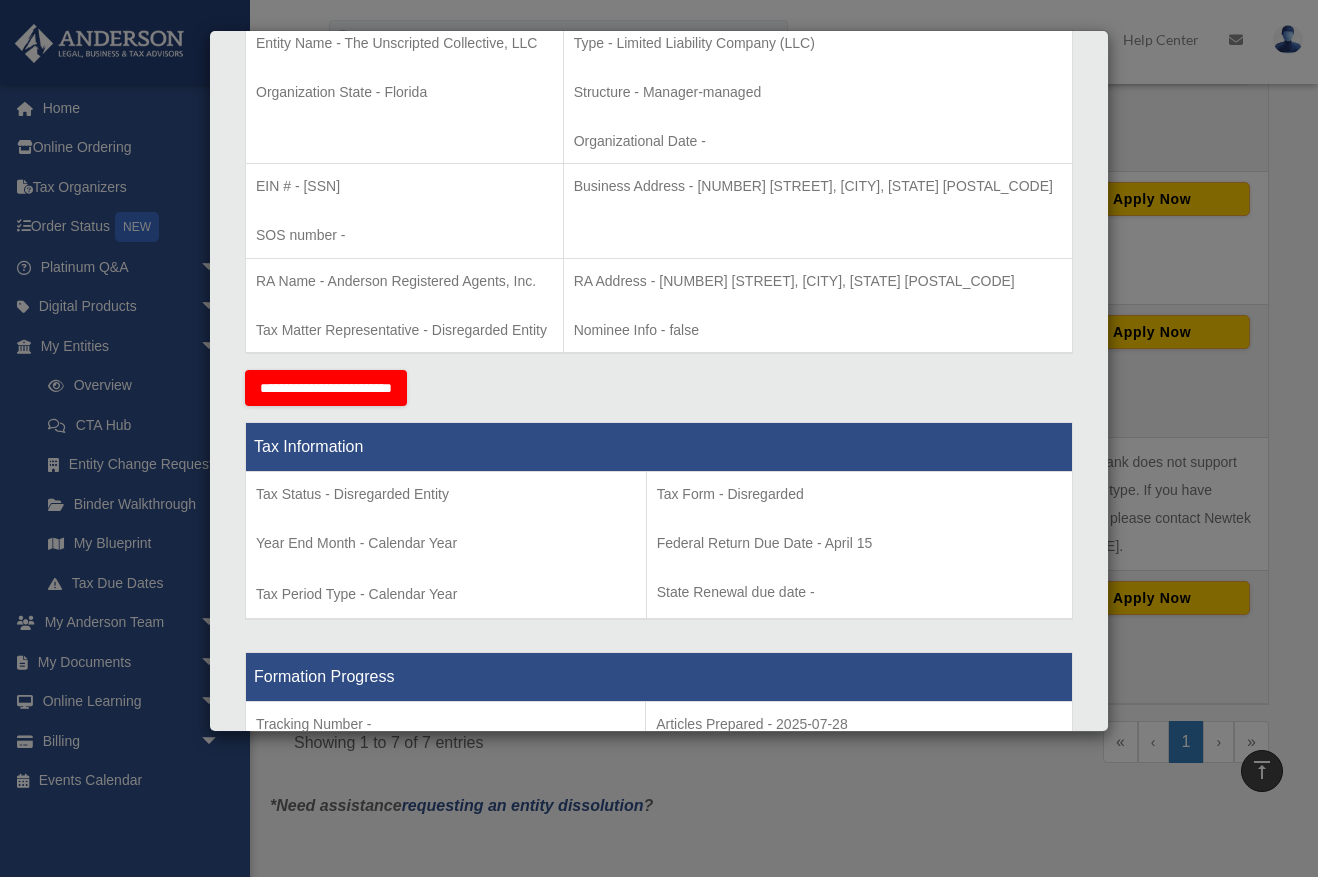 drag, startPoint x: 378, startPoint y: 182, endPoint x: 303, endPoint y: 184, distance: 75.026665 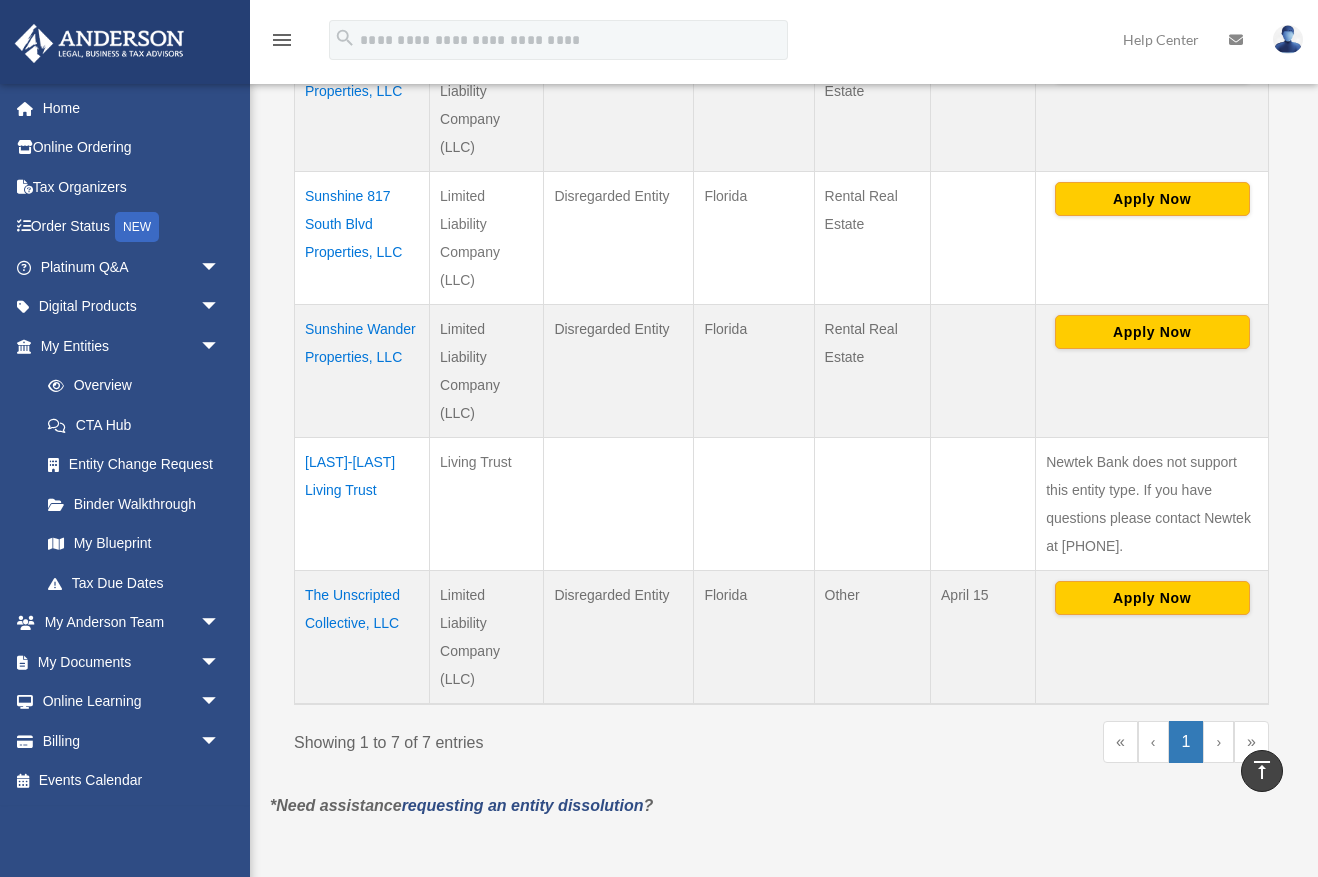 click on "The Unscripted Collective, LLC" at bounding box center [362, 637] 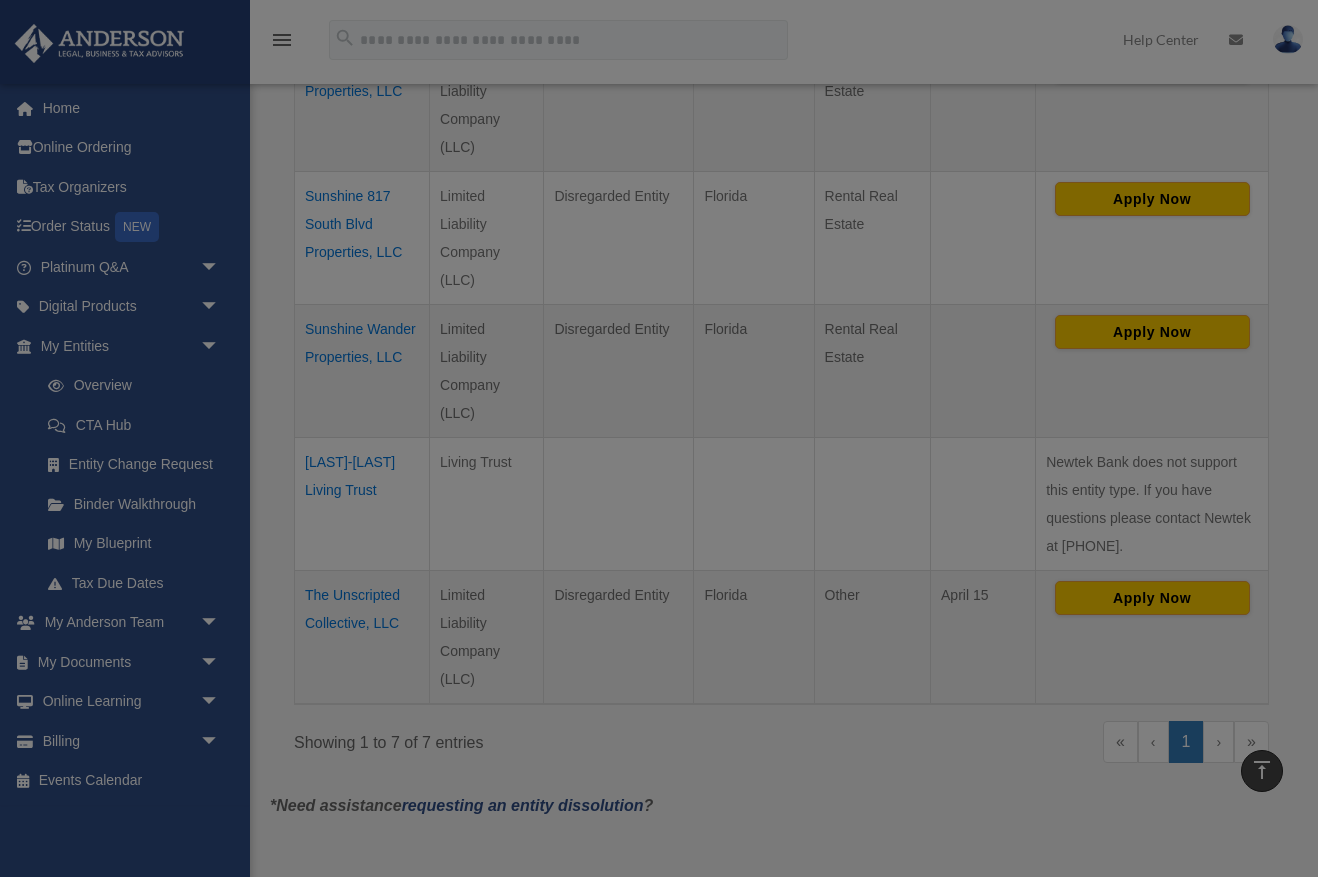scroll, scrollTop: 0, scrollLeft: 0, axis: both 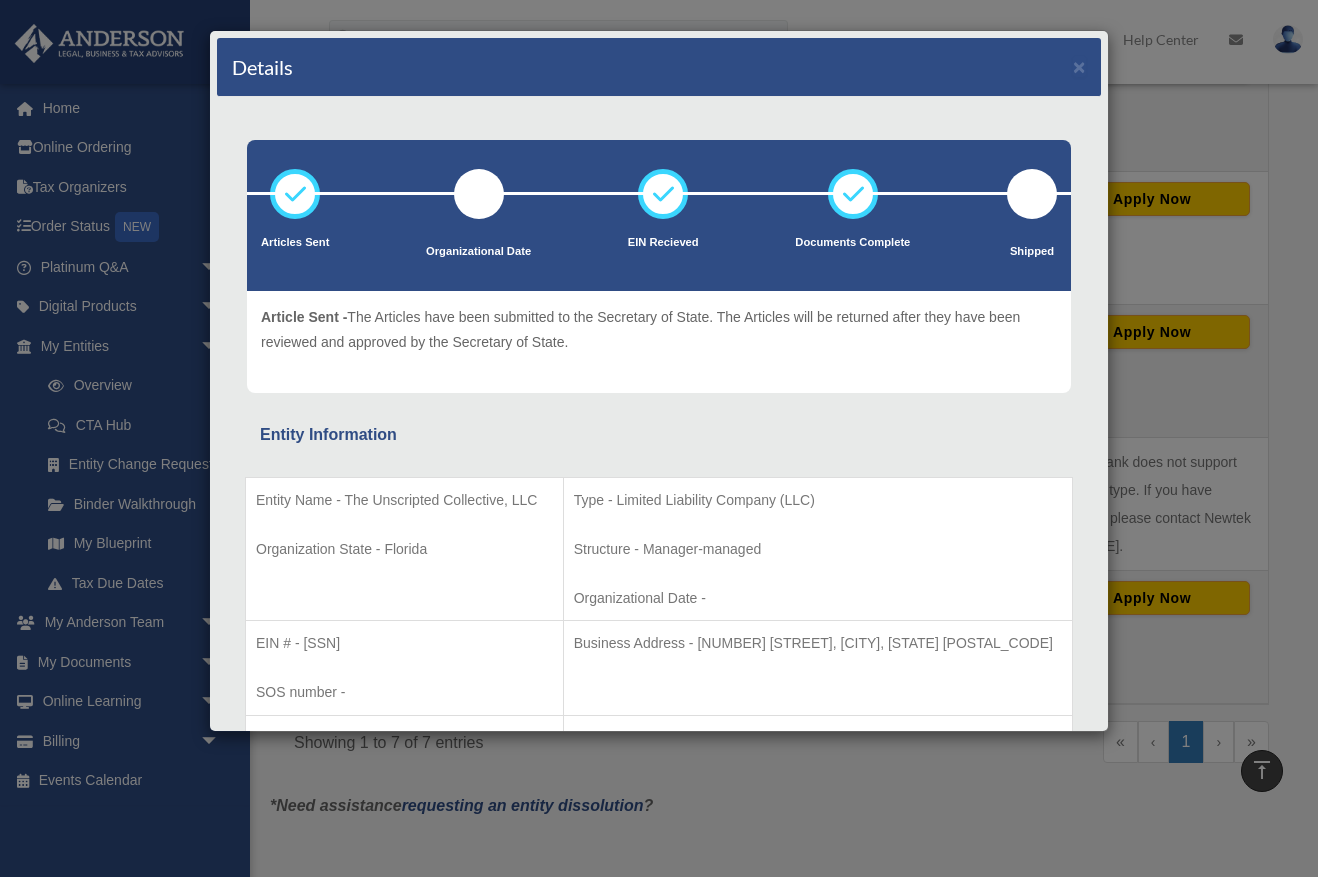 click on "Details
×
Articles Sent
Organizational Date" at bounding box center [659, 438] 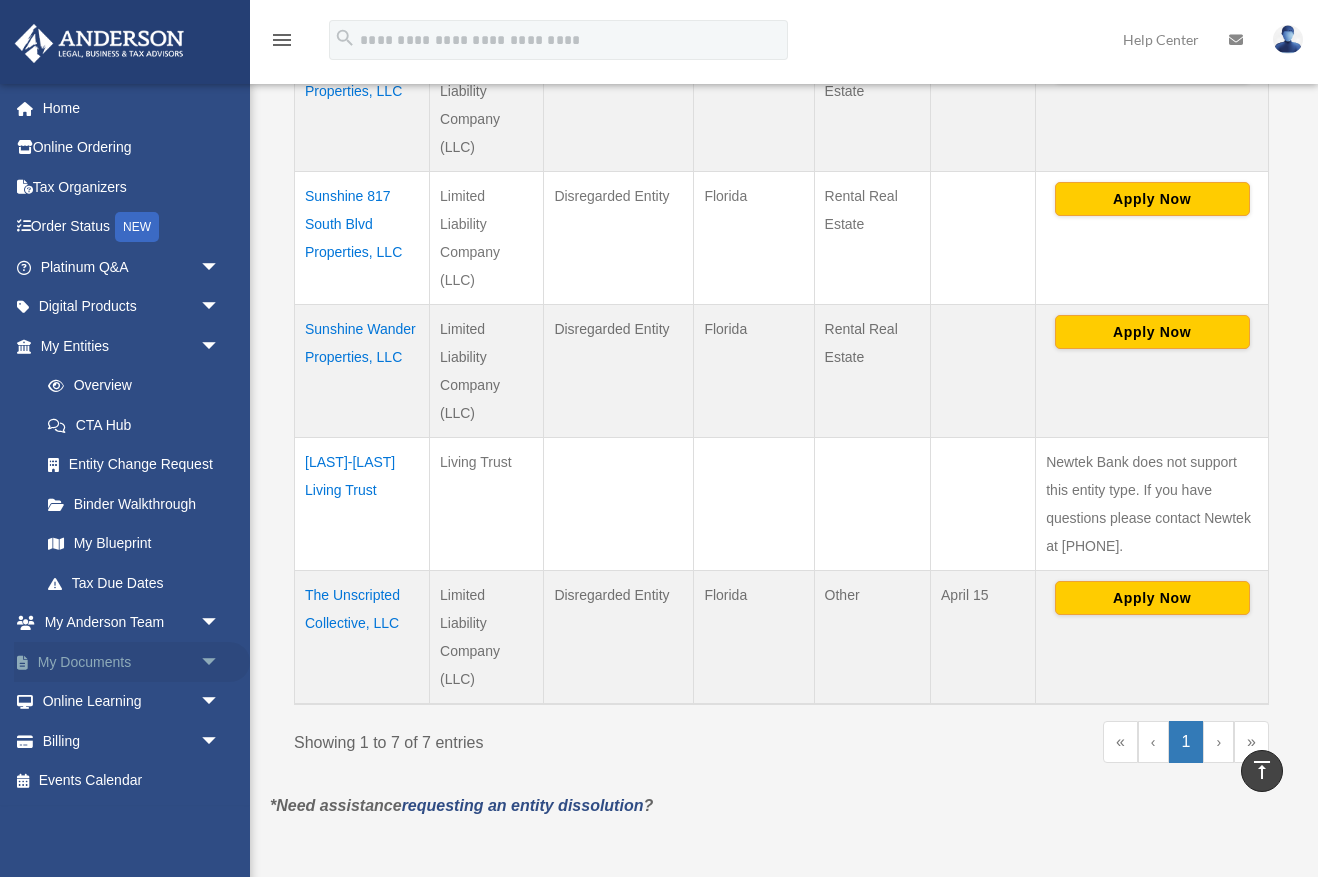 click on "arrow_drop_down" at bounding box center (220, 662) 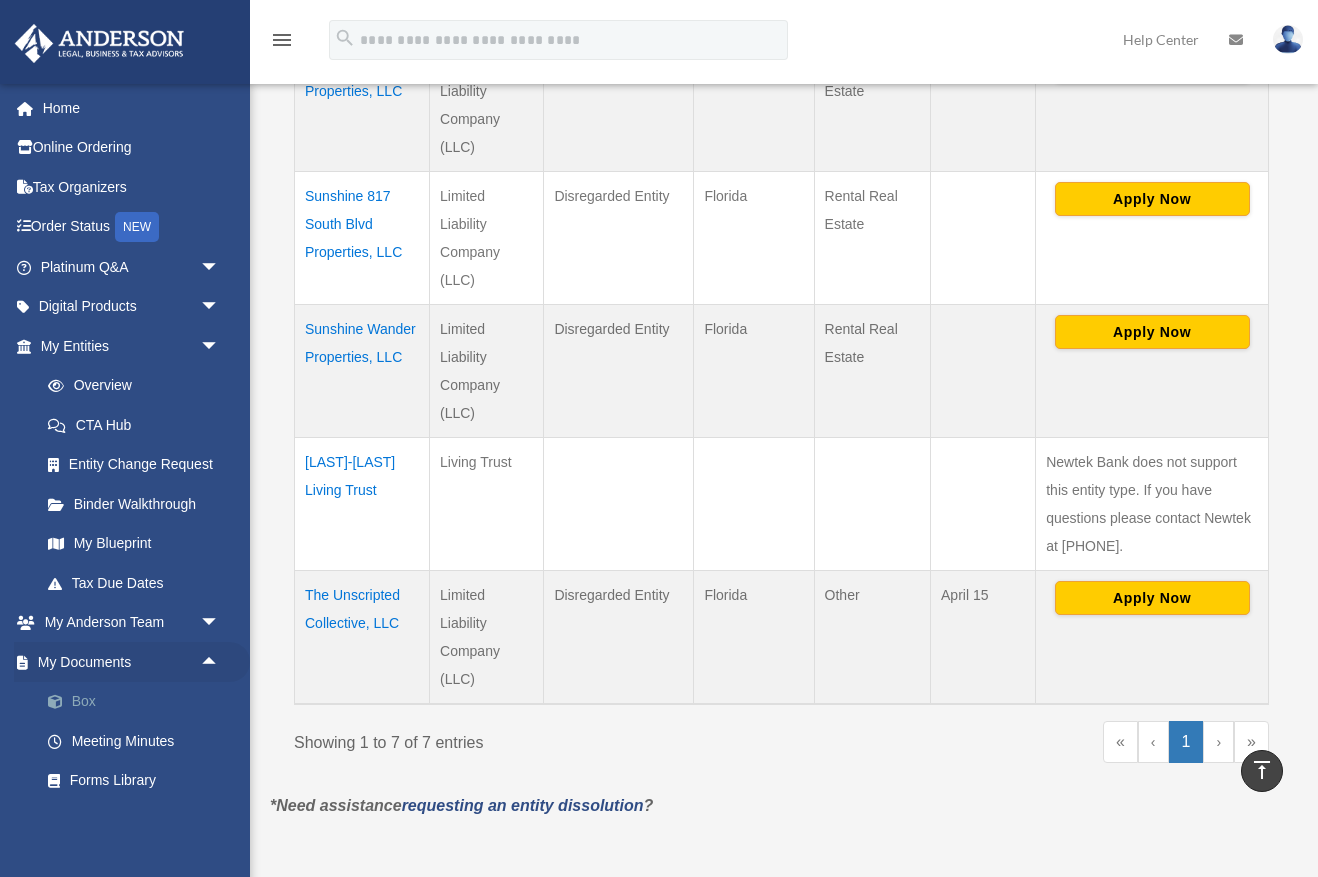 click on "Box" at bounding box center (139, 702) 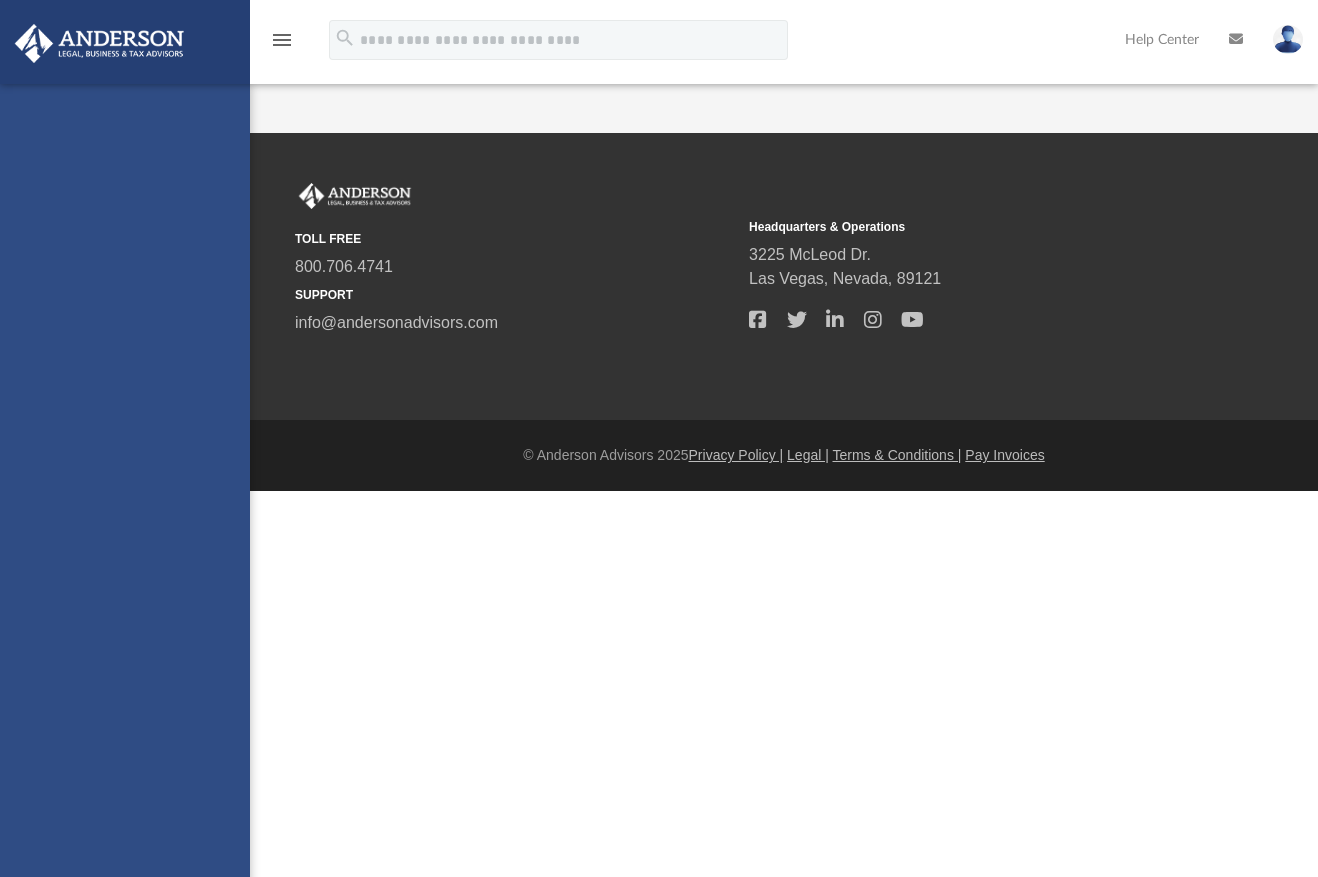 scroll, scrollTop: 0, scrollLeft: 0, axis: both 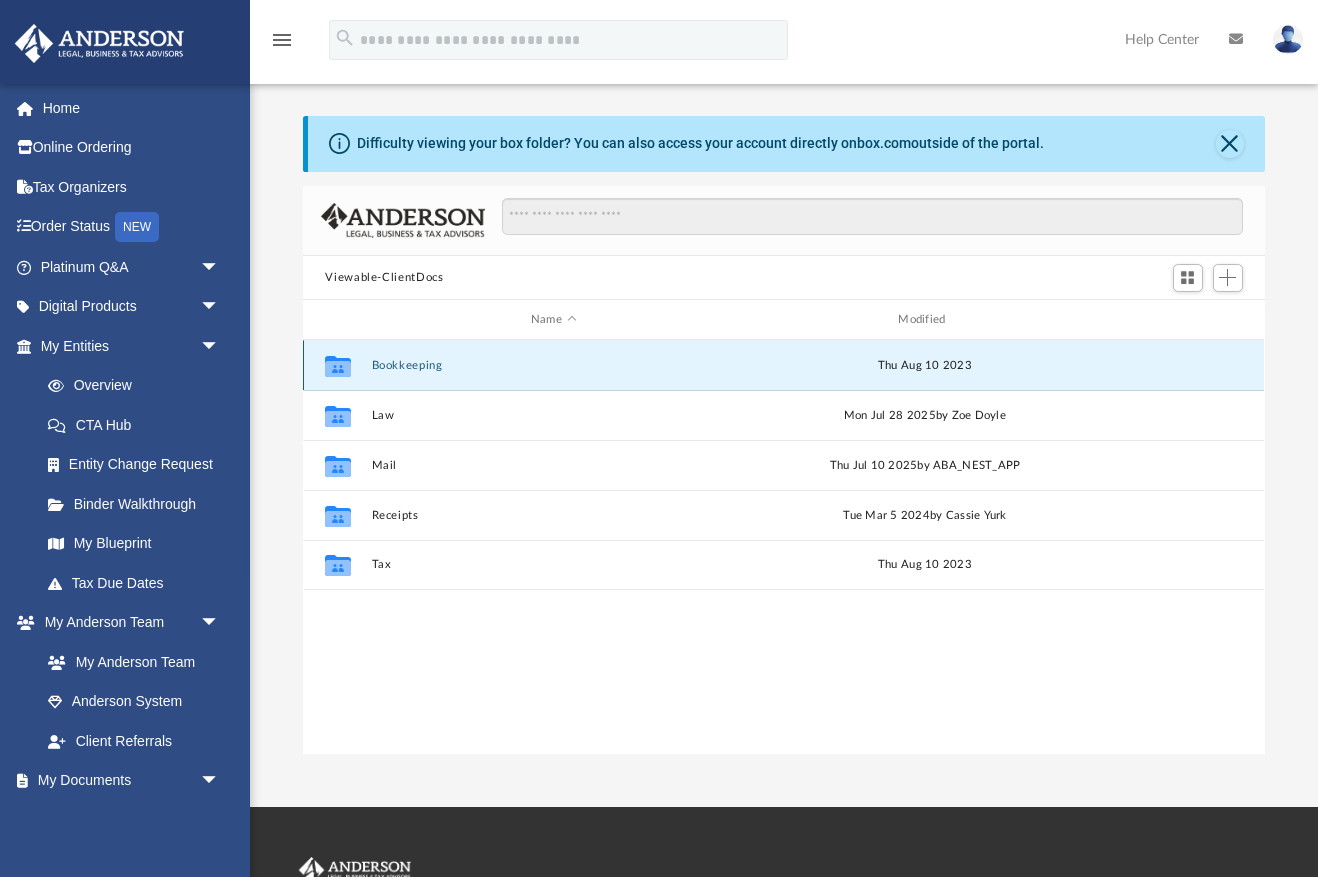 click on "Bookkeeping" at bounding box center (553, 365) 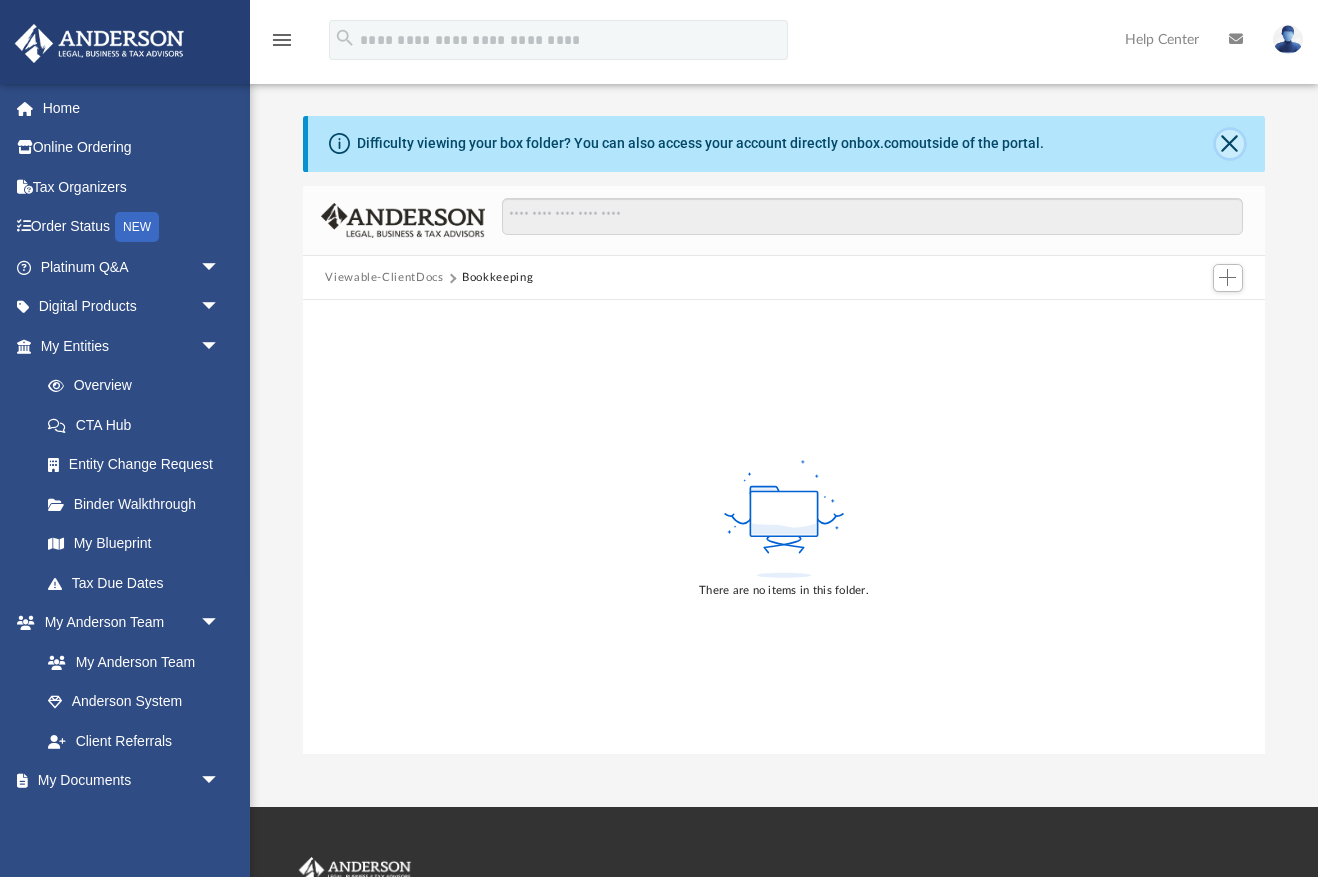 click 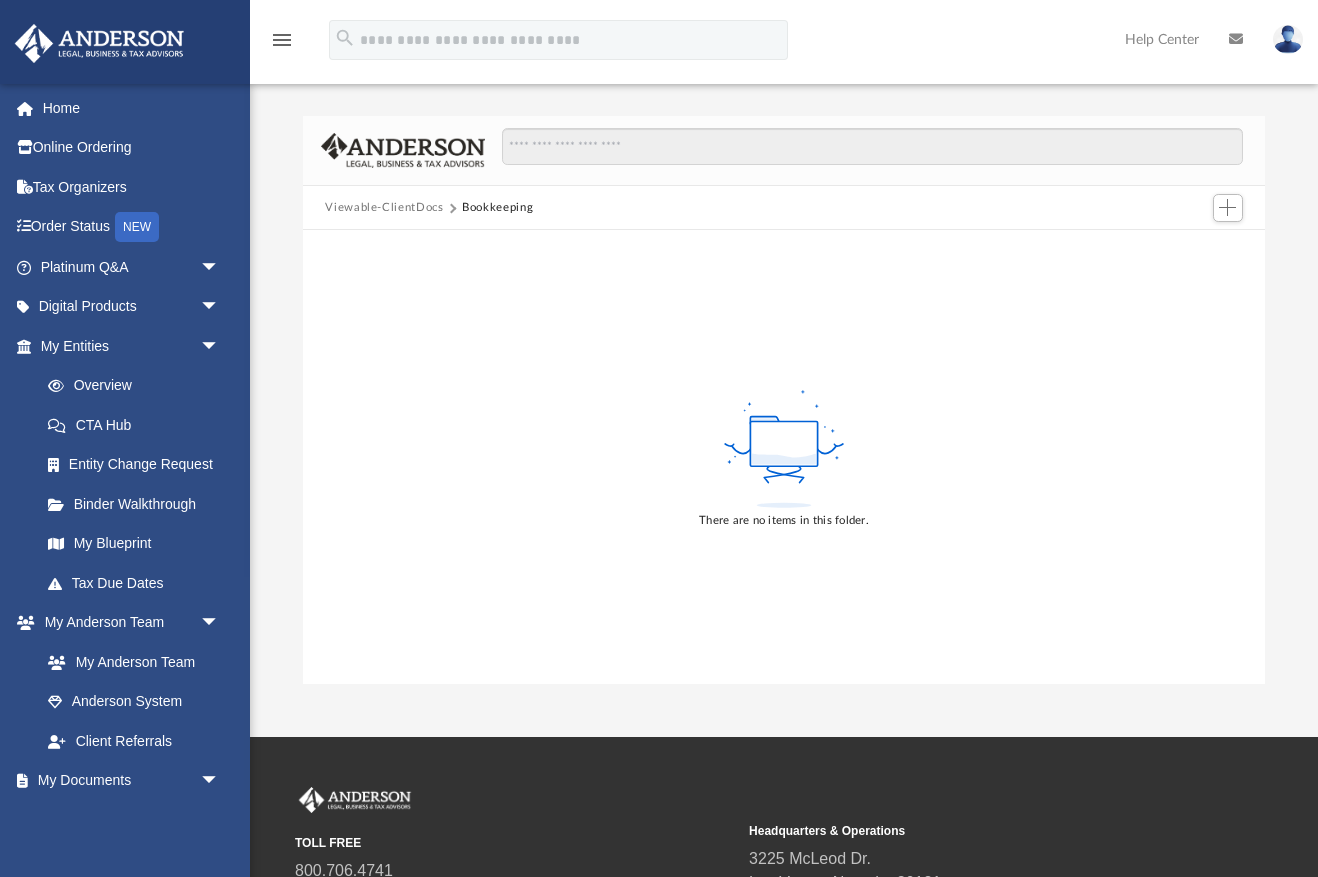 click on "Viewable-ClientDocs" at bounding box center [384, 208] 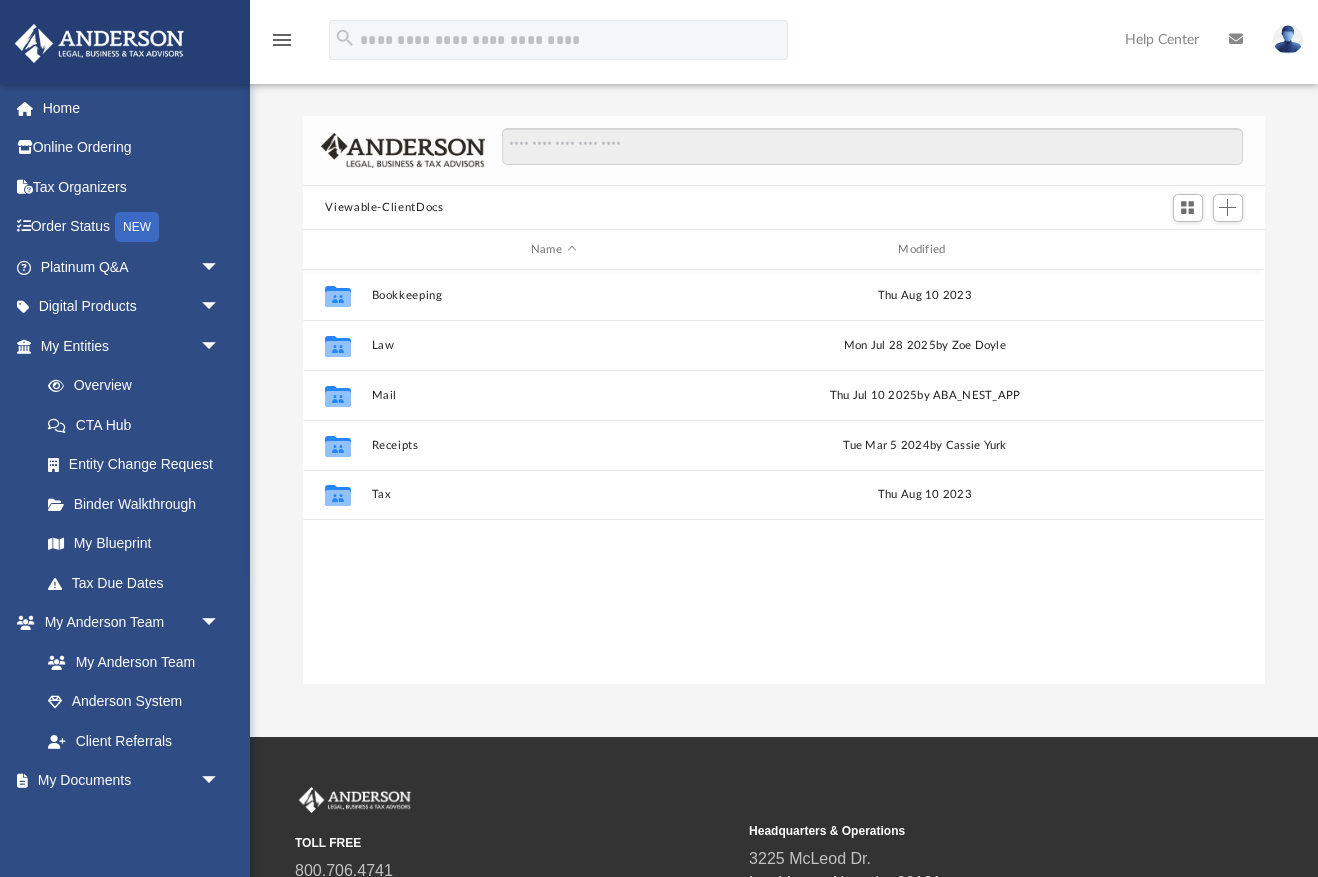 scroll, scrollTop: 1, scrollLeft: 1, axis: both 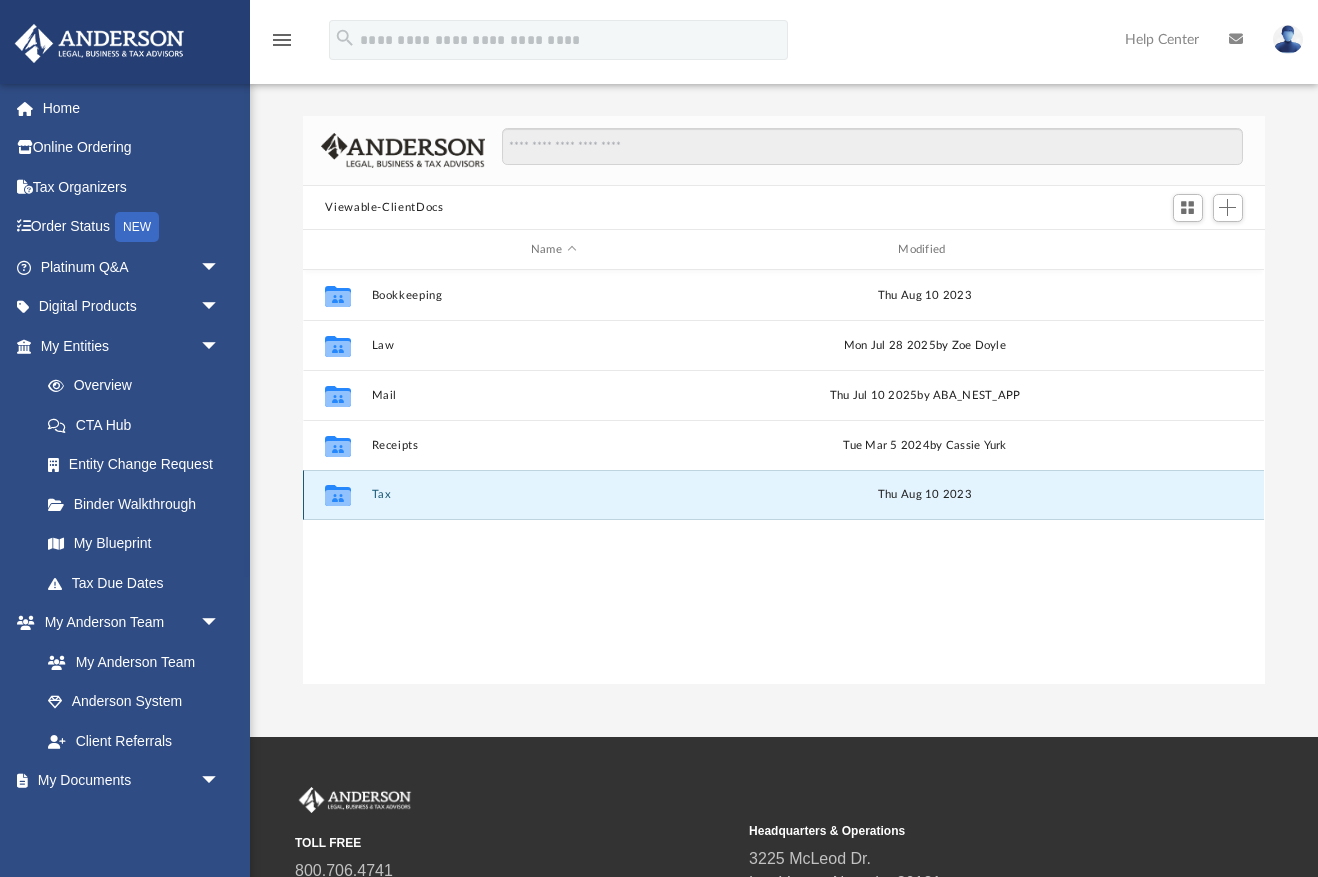 click on "Tax" at bounding box center (553, 495) 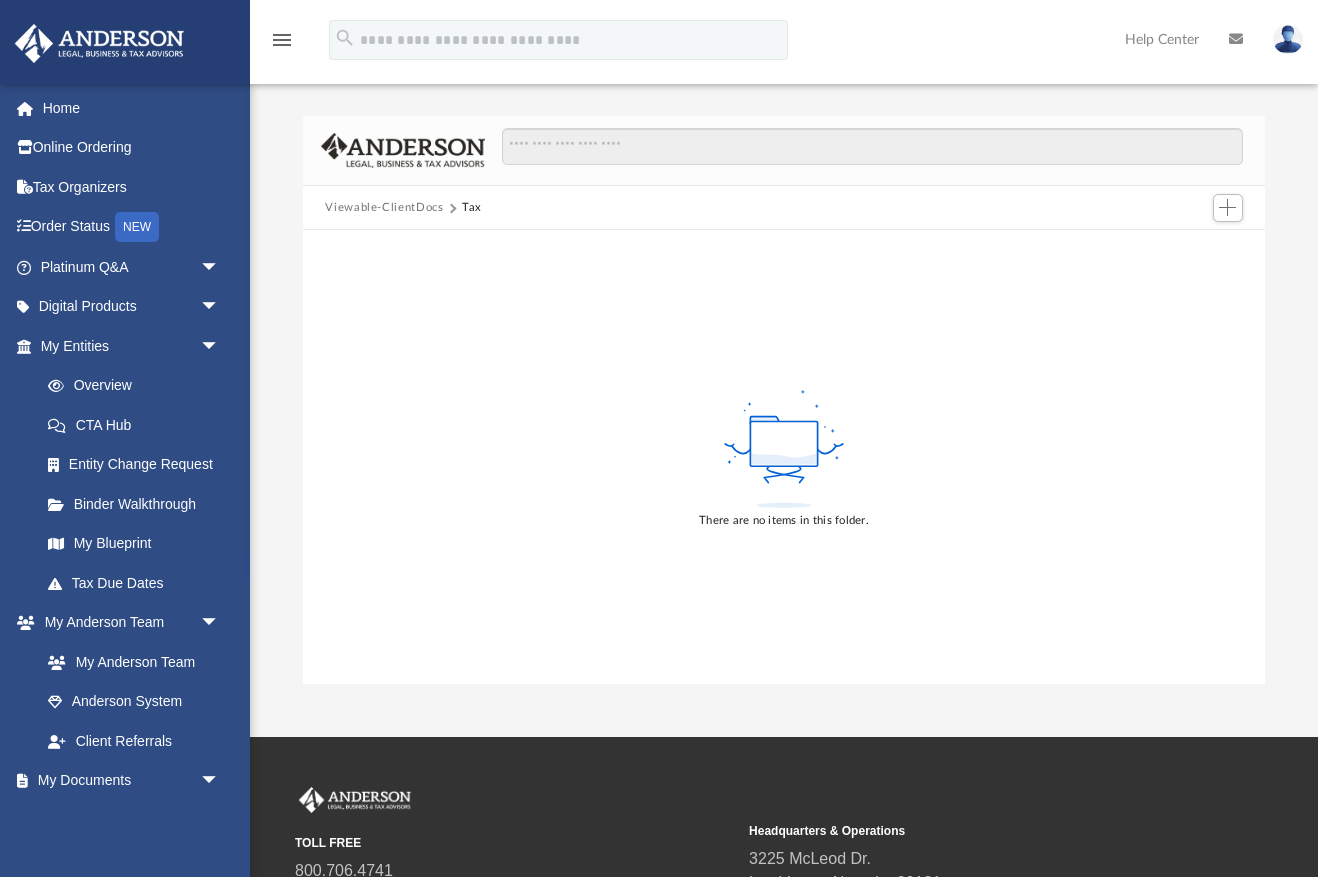 click on "Viewable-ClientDocs" at bounding box center [384, 208] 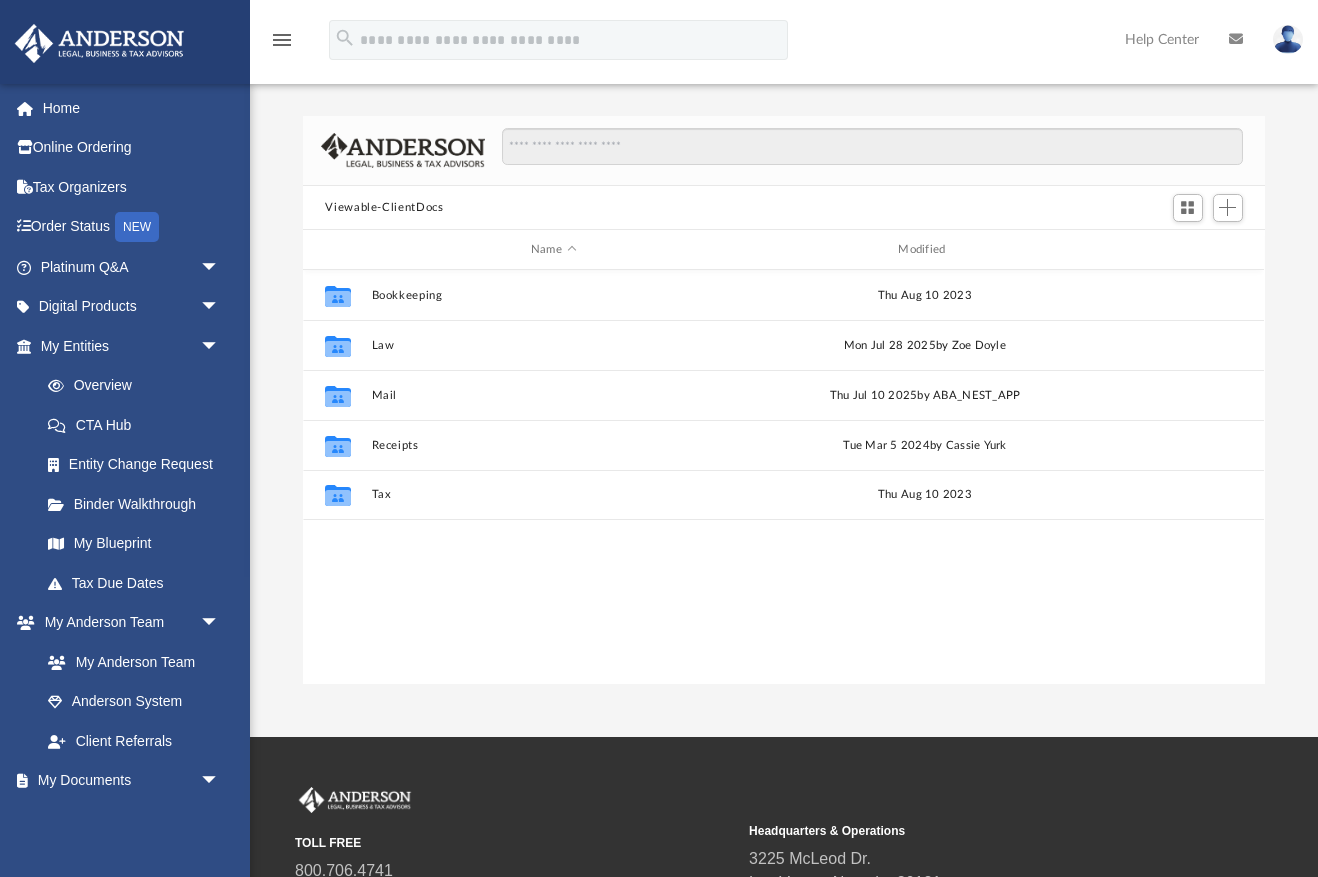 scroll, scrollTop: 1, scrollLeft: 1, axis: both 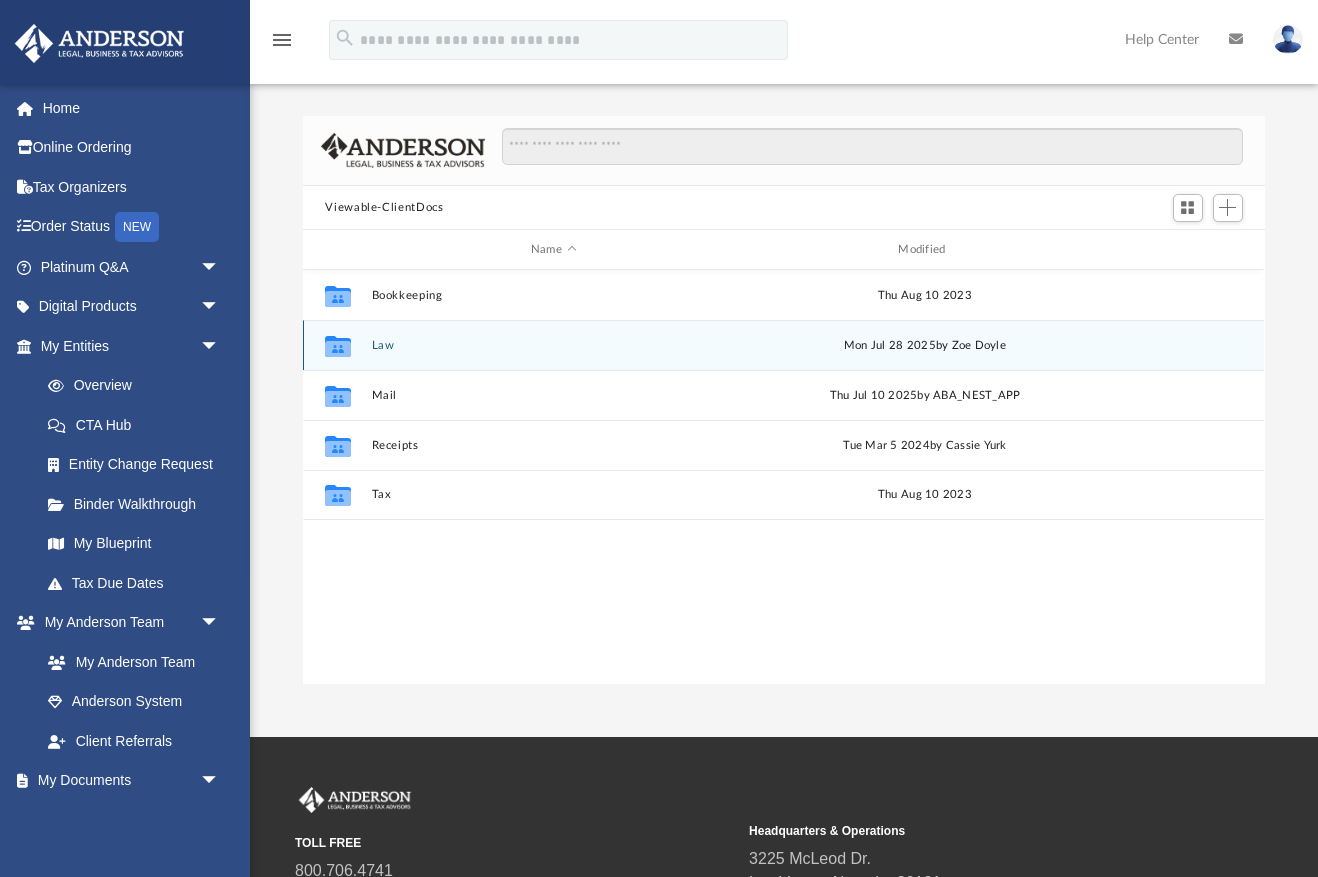 click on "Law" at bounding box center [553, 345] 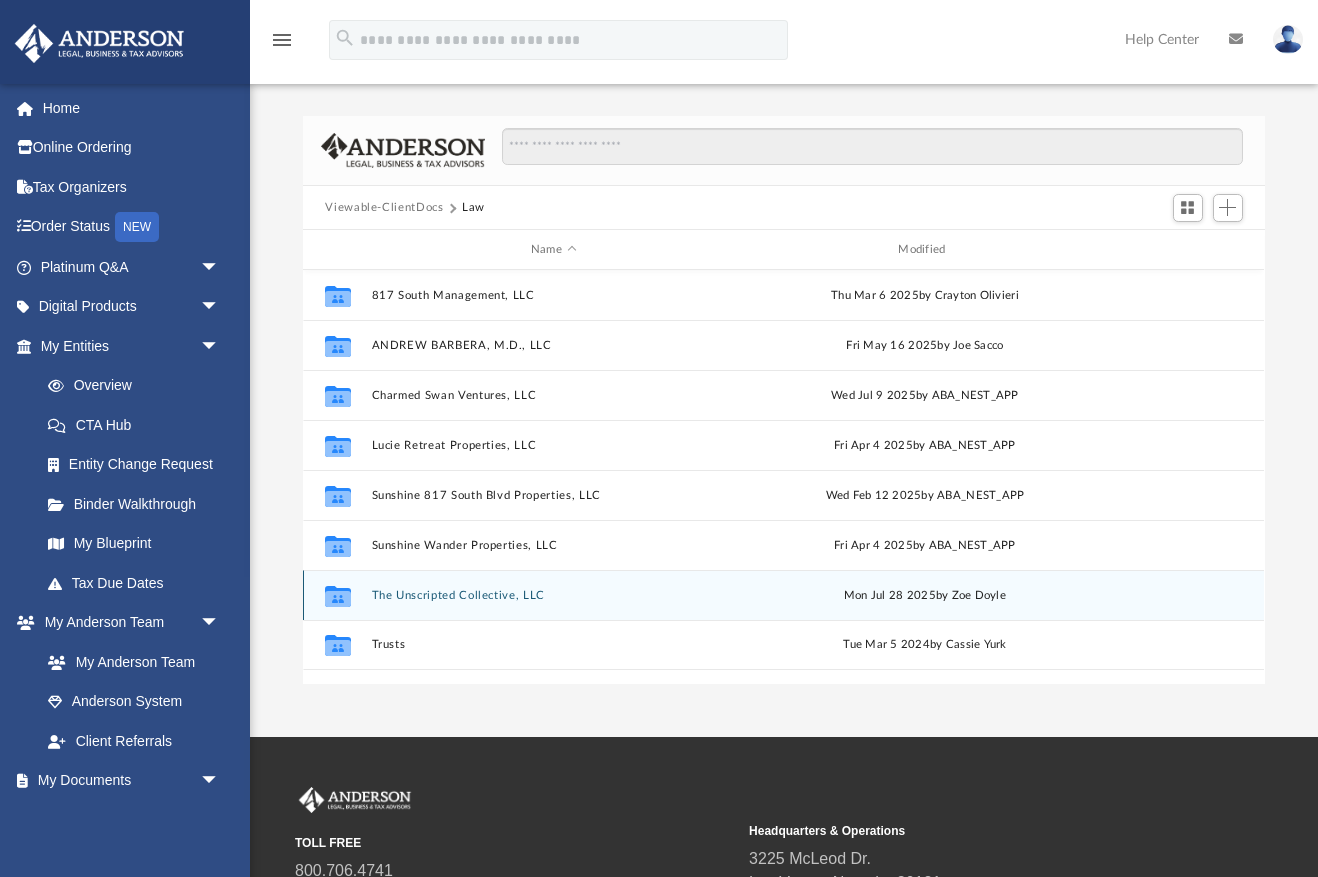 click on "The Unscripted Collective, LLC" at bounding box center [553, 595] 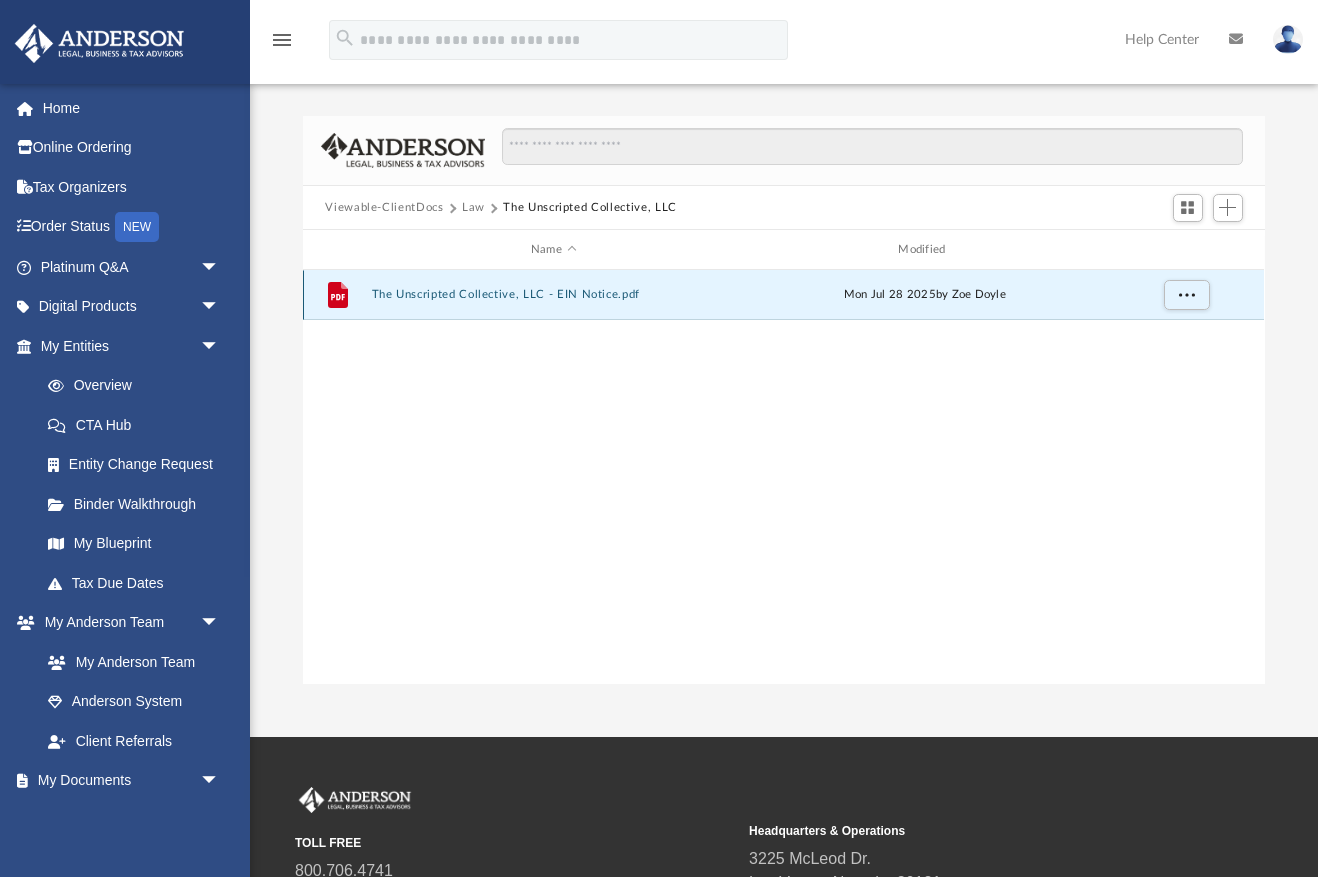 click on "The Unscripted Collective, LLC - EIN Notice.pdf" at bounding box center (553, 295) 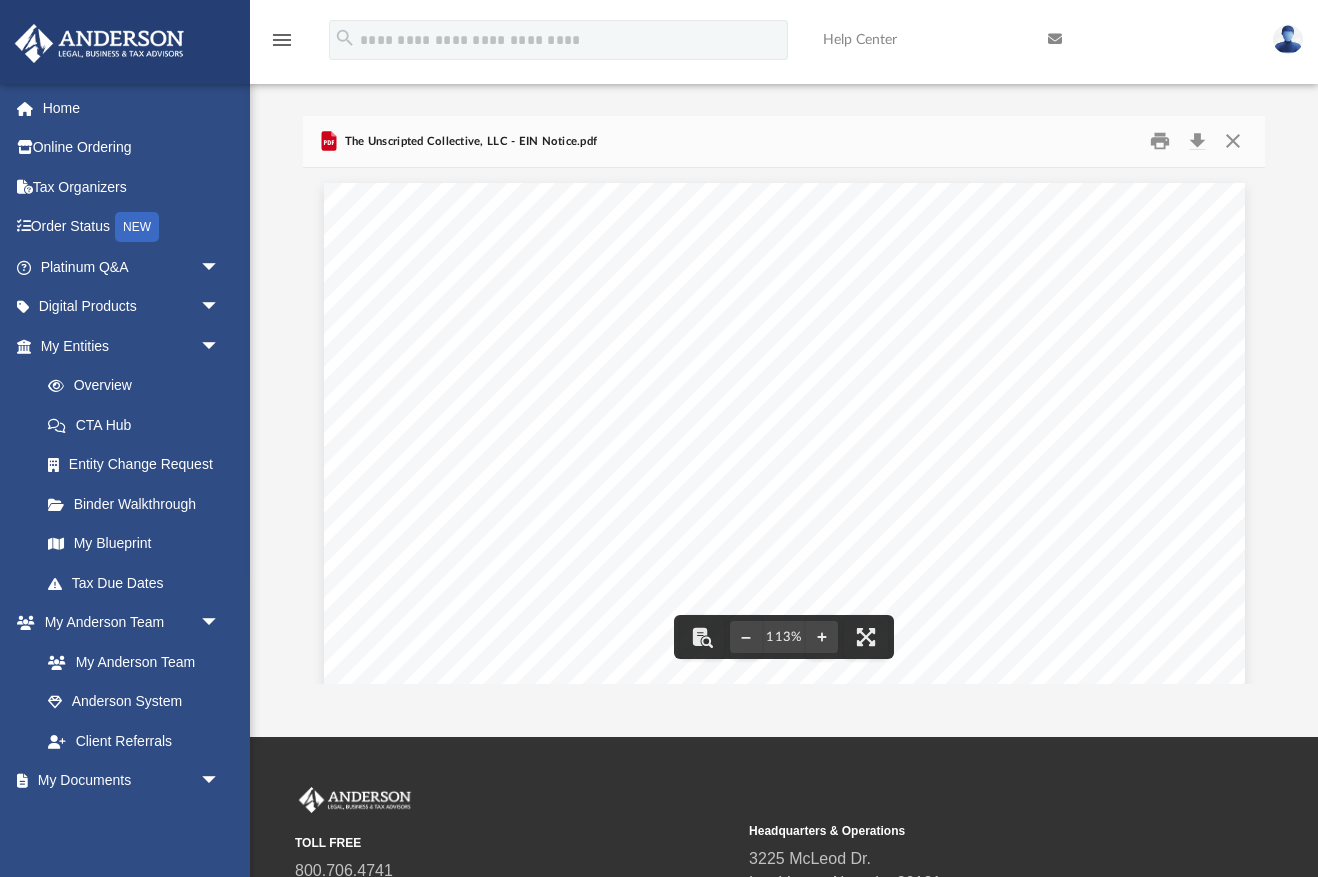 click at bounding box center [784, 779] 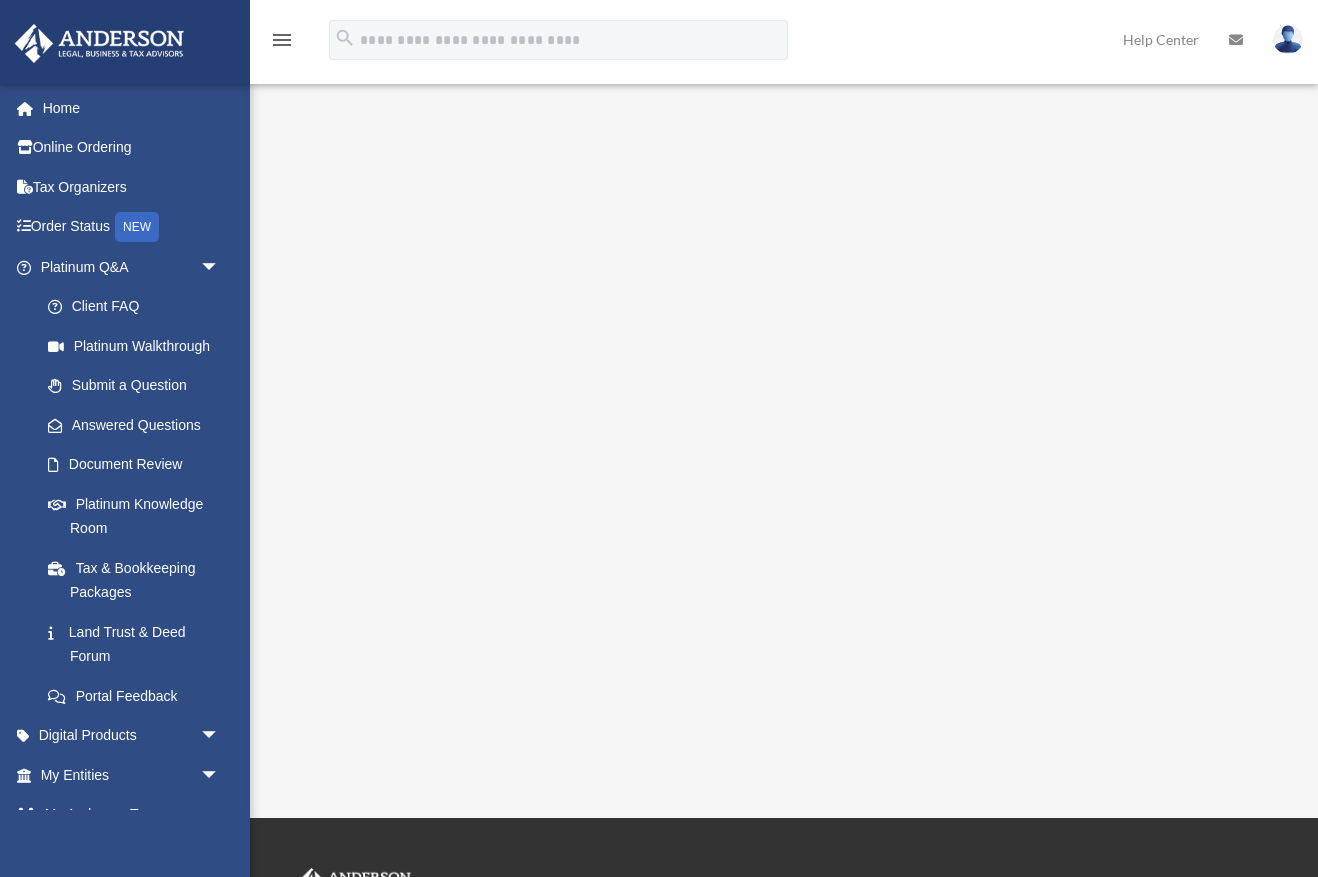scroll, scrollTop: 0, scrollLeft: 0, axis: both 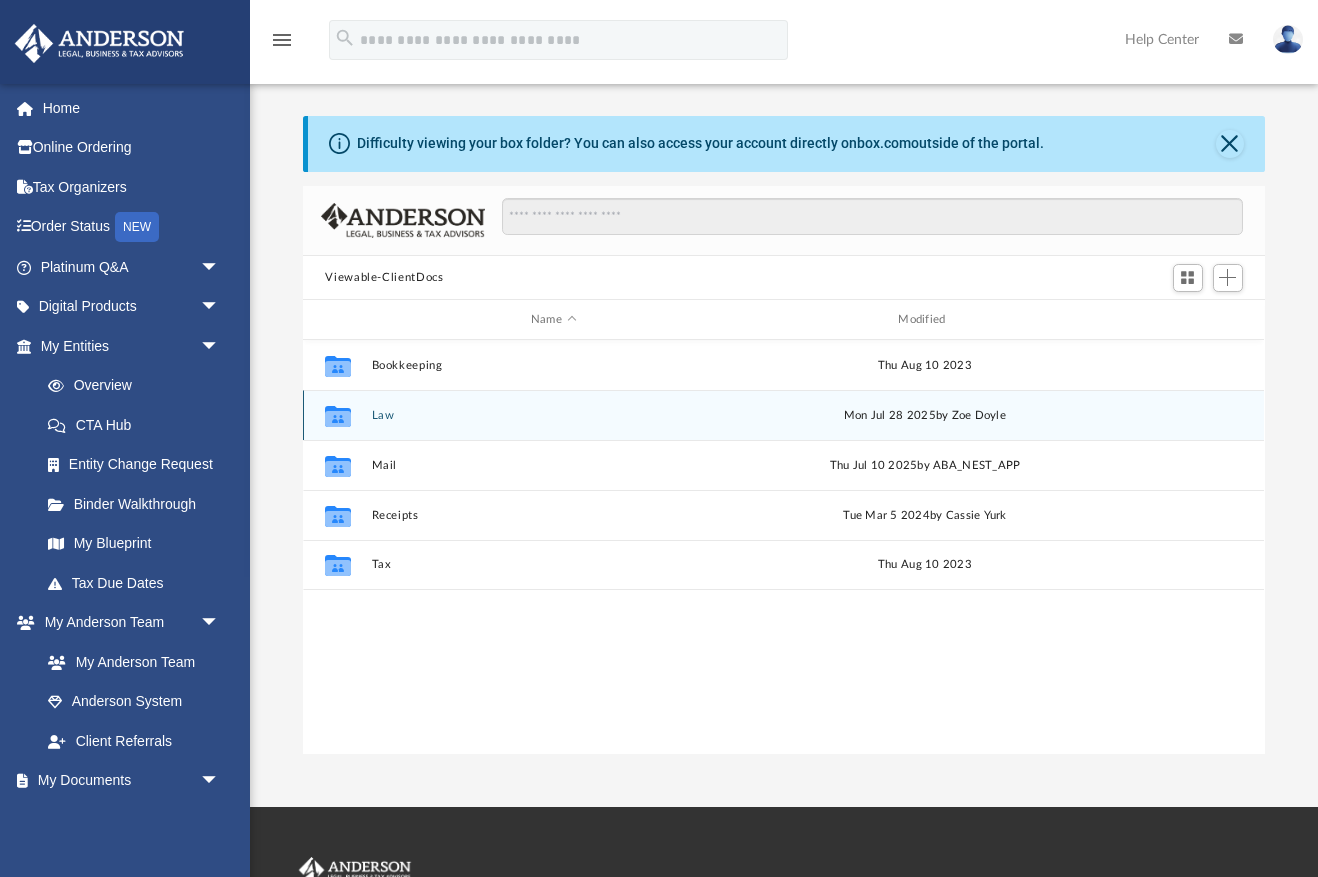 click on "Law" at bounding box center (553, 415) 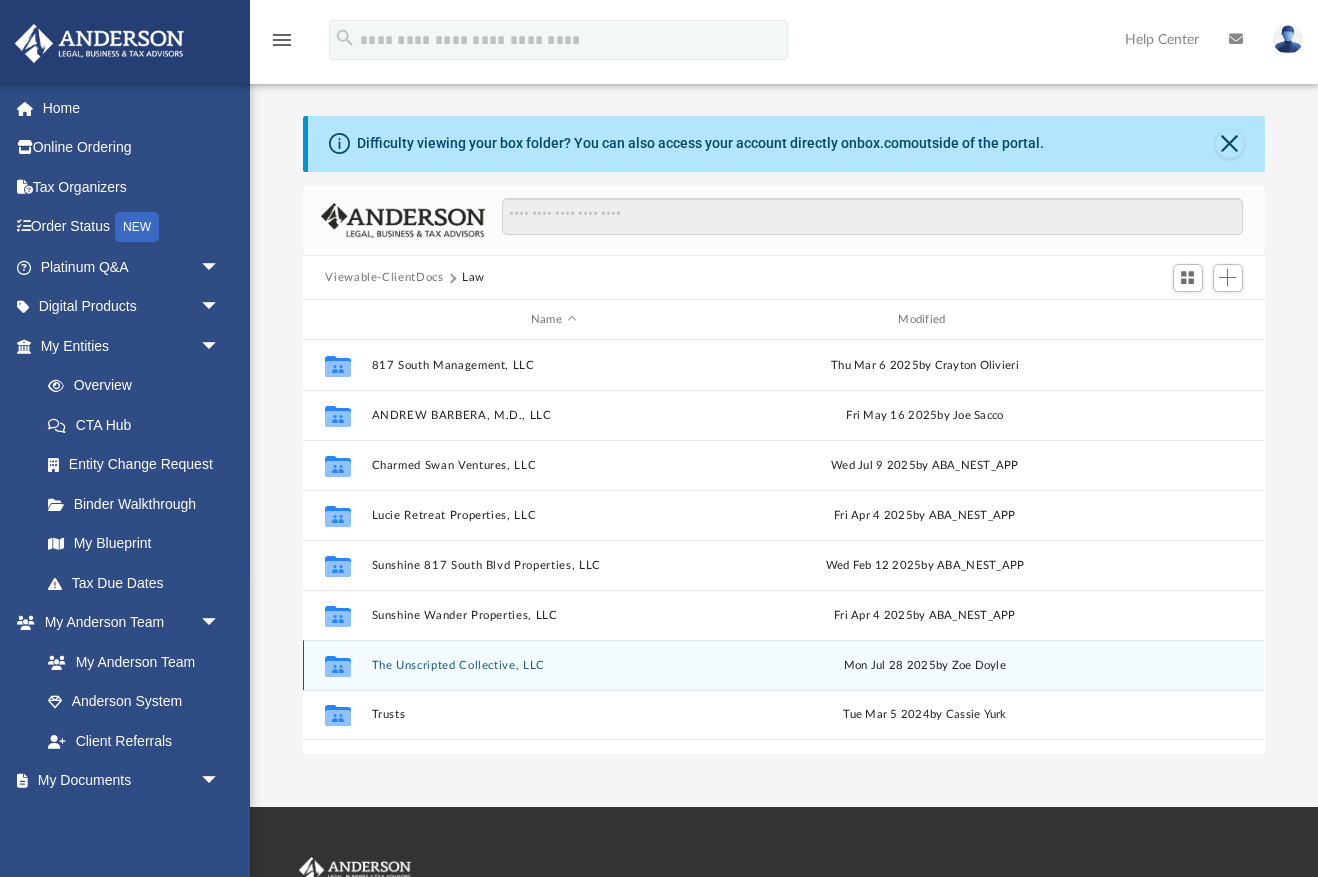 click on "Collaborated Folder The Unscripted Collective, LLC Mon Jul 28 2025 by [NAME] [NAME]" at bounding box center [783, 665] 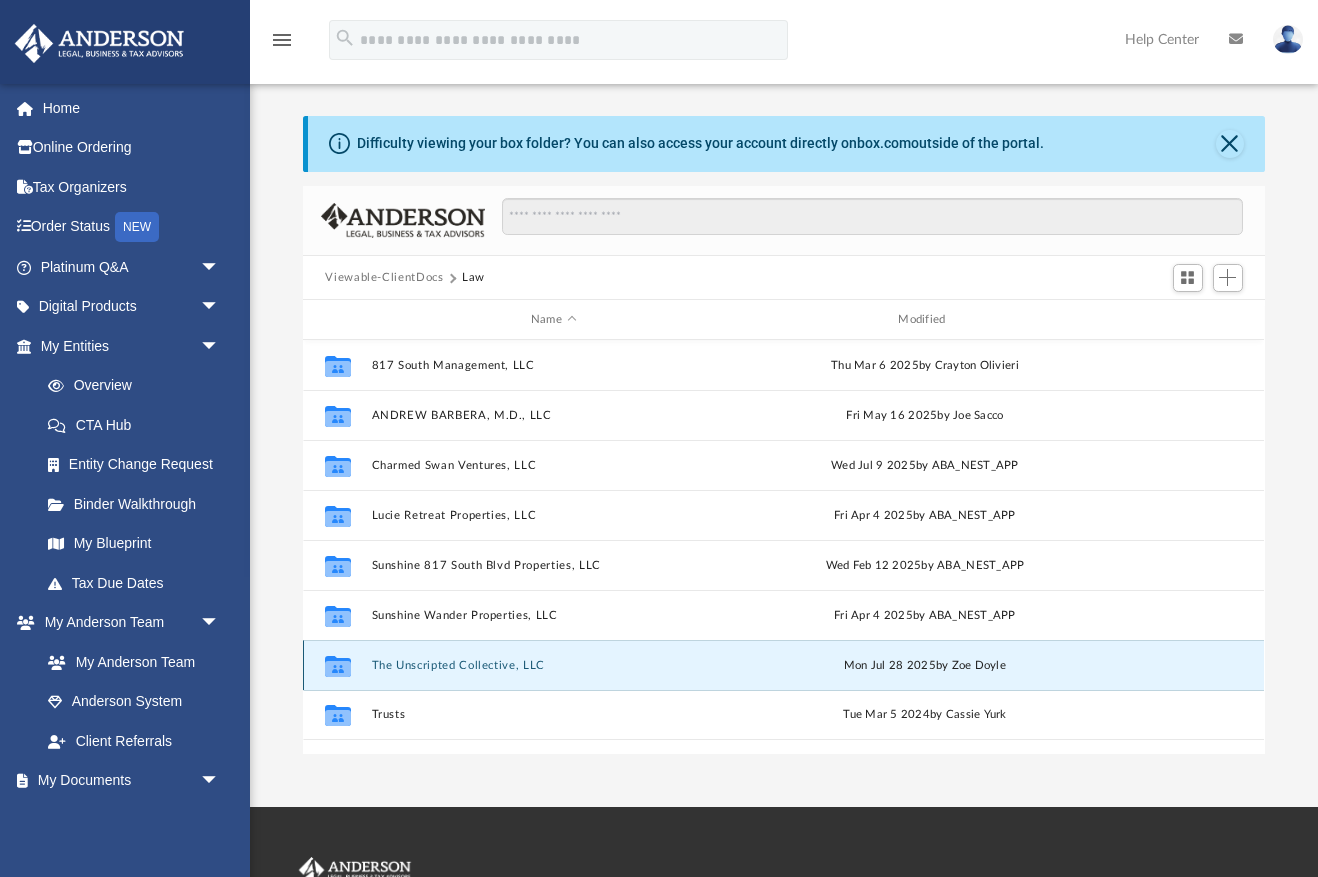 click on "The Unscripted Collective, LLC" at bounding box center [553, 665] 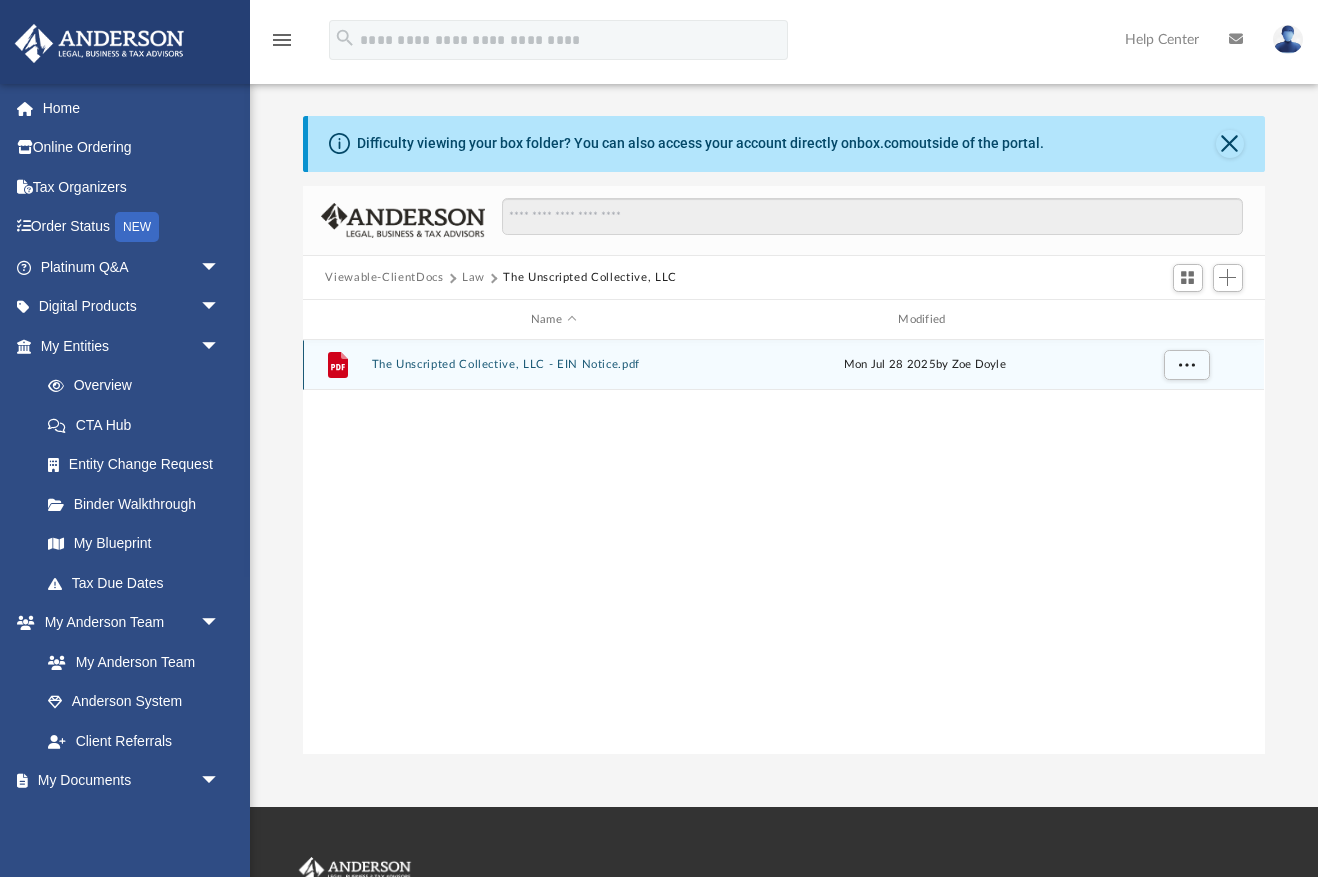 click on "The Unscripted Collective, LLC - EIN Notice.pdf" at bounding box center [553, 365] 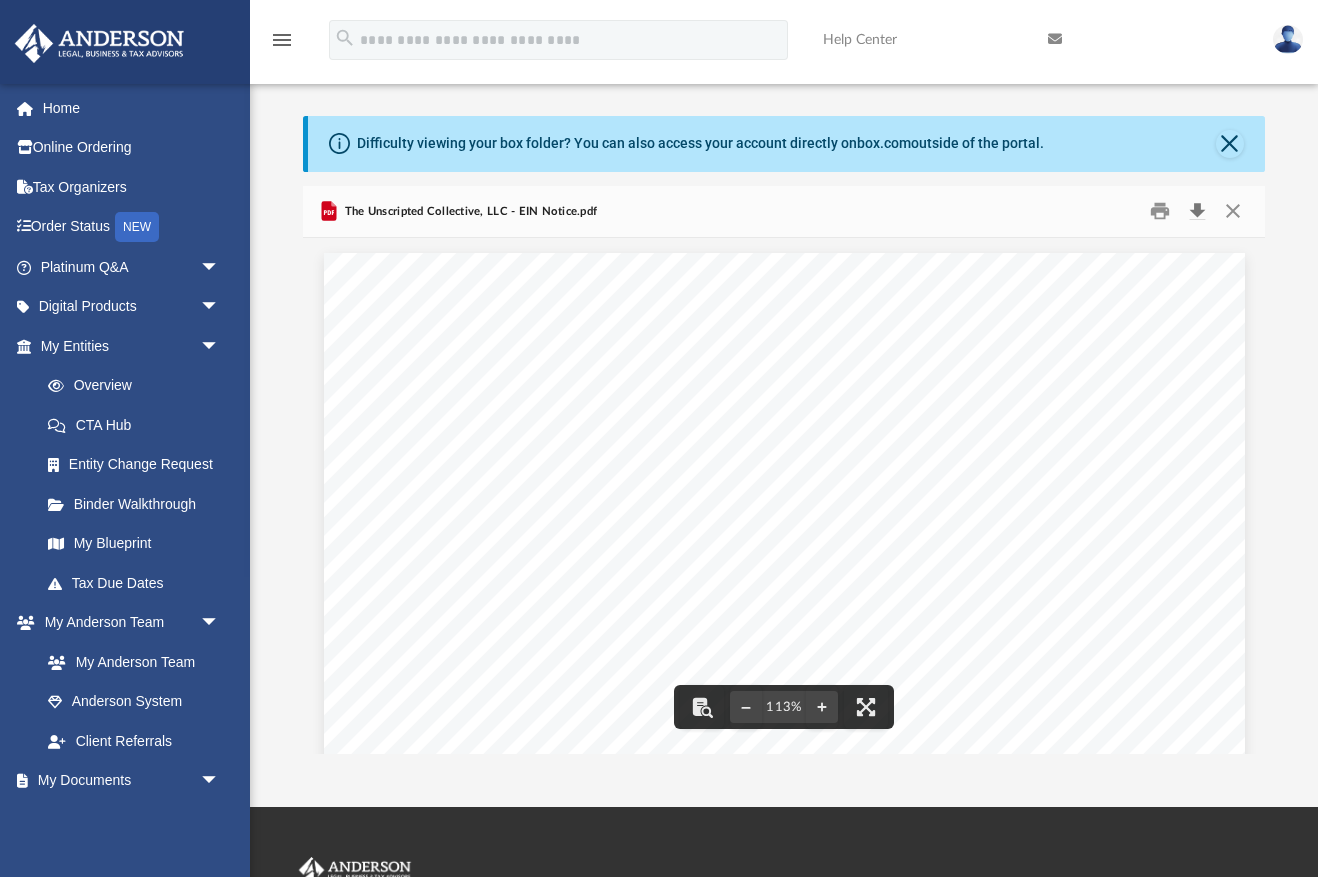 click at bounding box center (1198, 211) 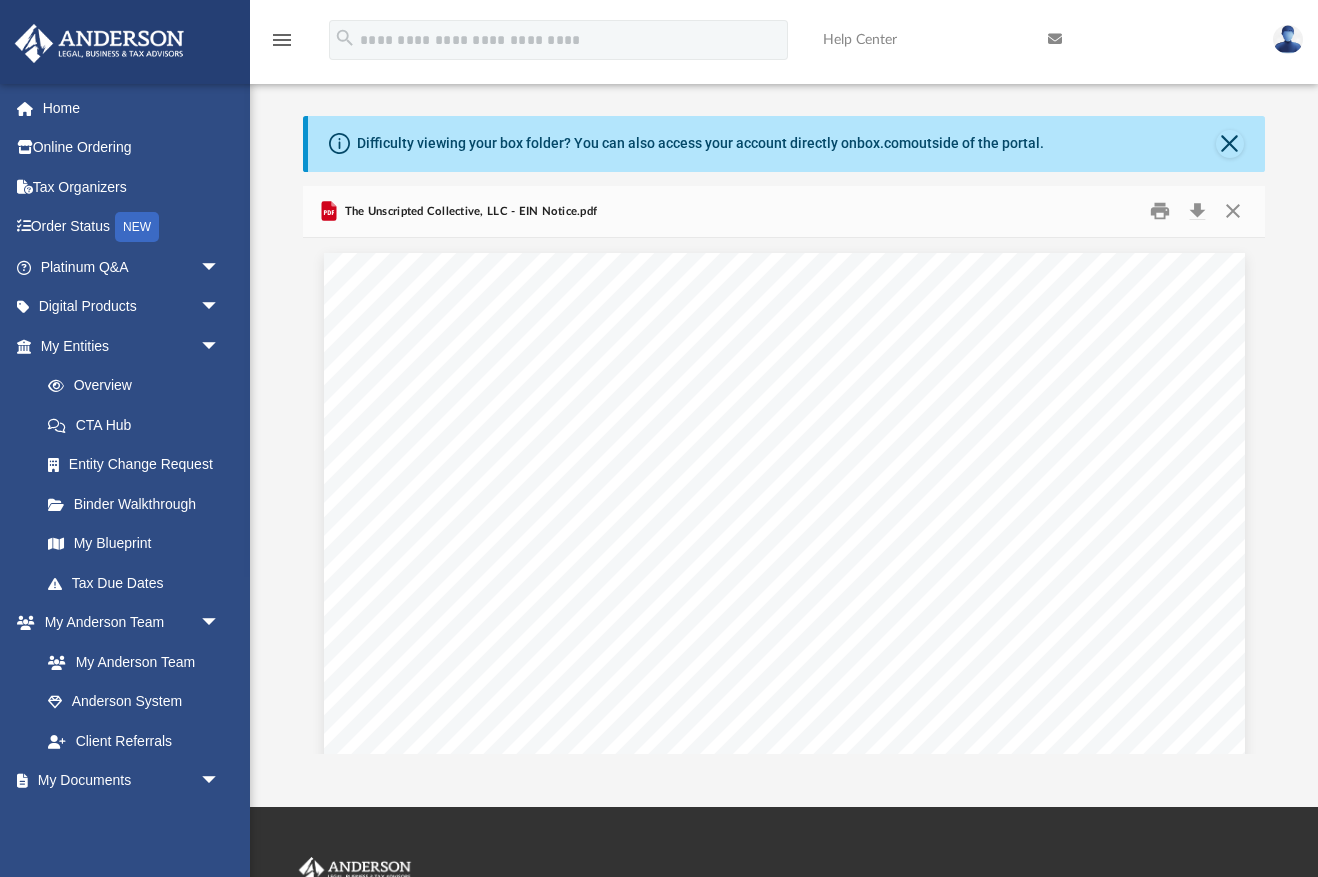 click on "The Unscripted Collective, LLC - EIN Notice.pdf" at bounding box center [469, 212] 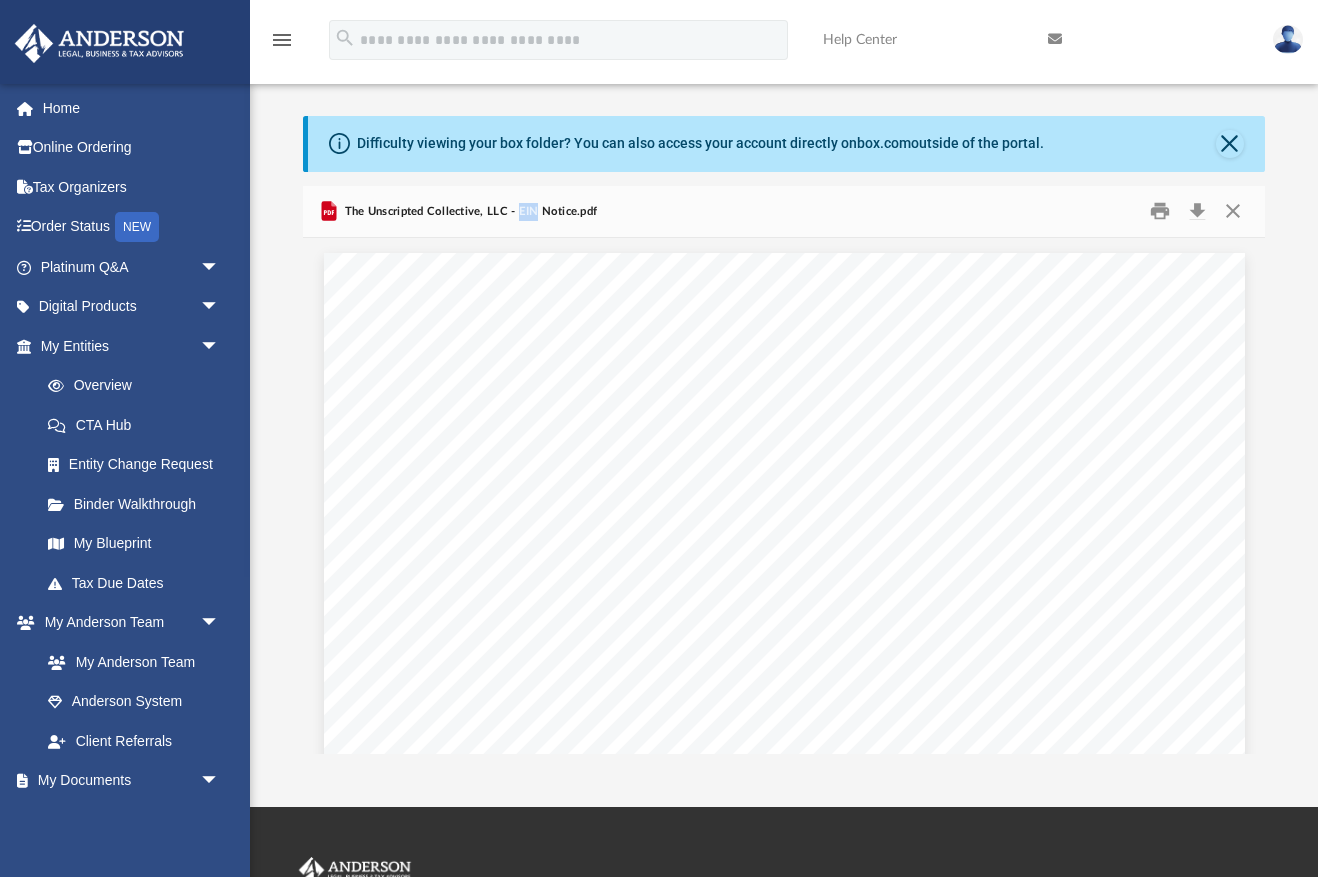 click on "The Unscripted Collective, LLC - EIN Notice.pdf" at bounding box center [469, 212] 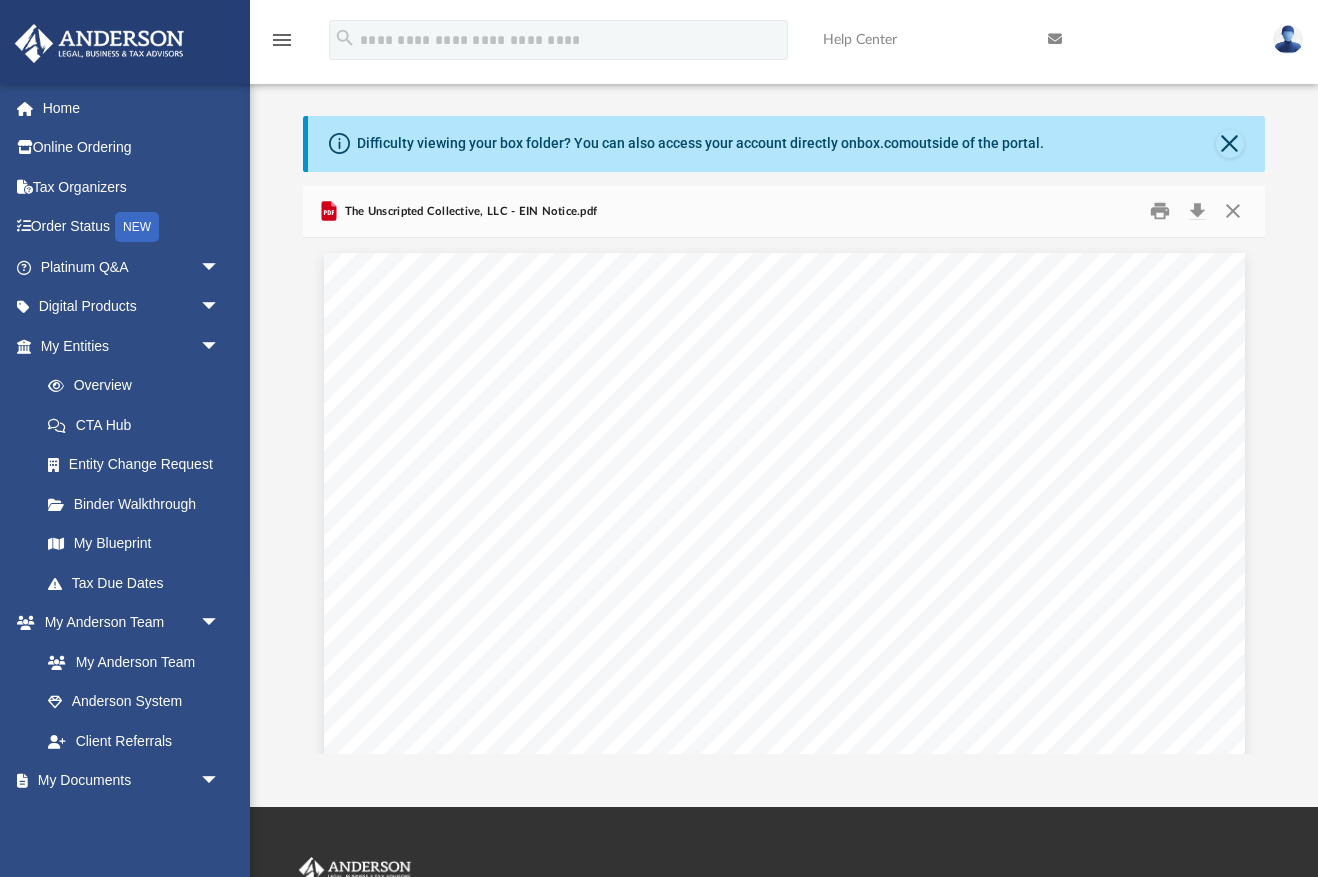 click on "The Unscripted Collective, LLC - EIN Notice.pdf" at bounding box center (783, 212) 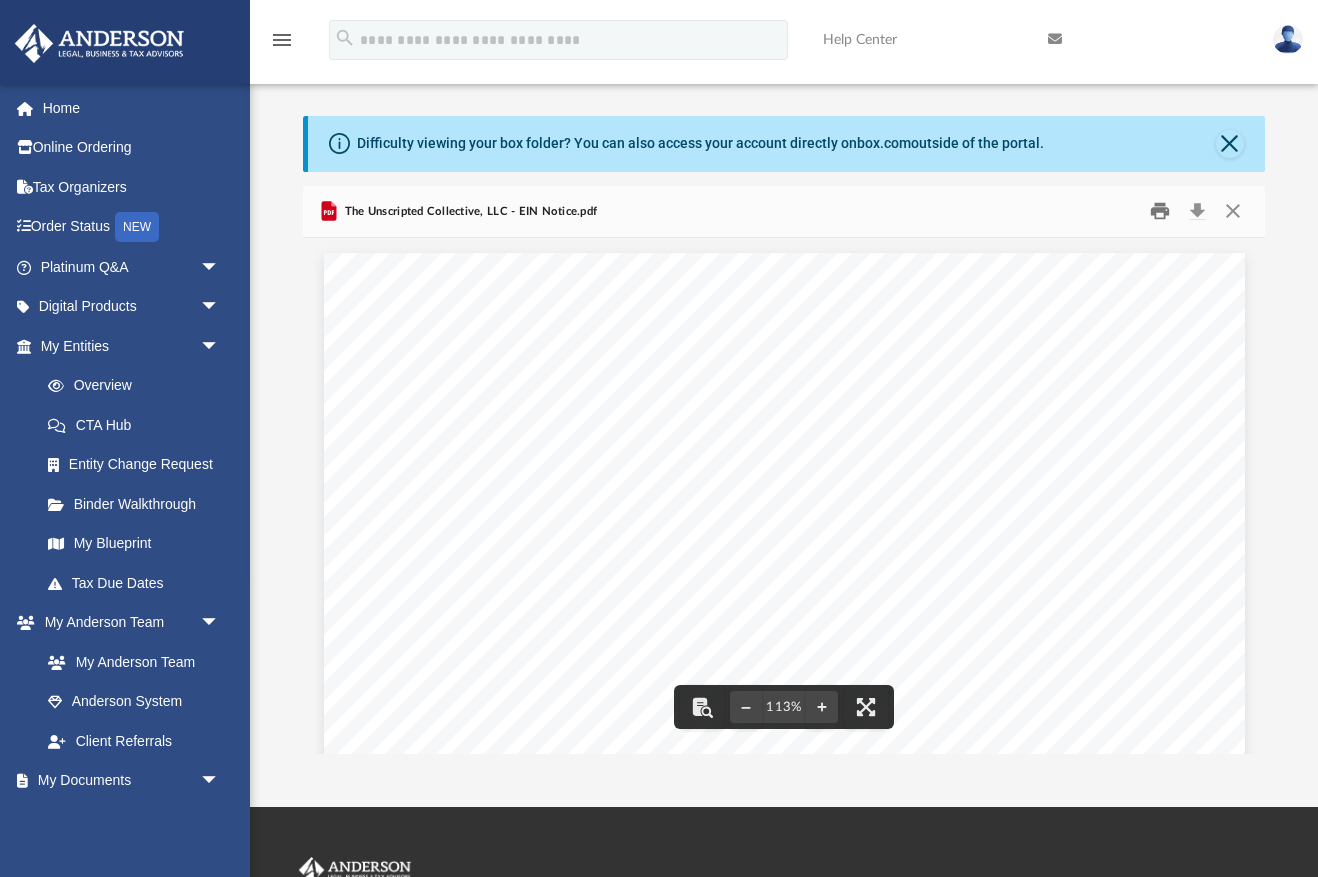click at bounding box center [1160, 211] 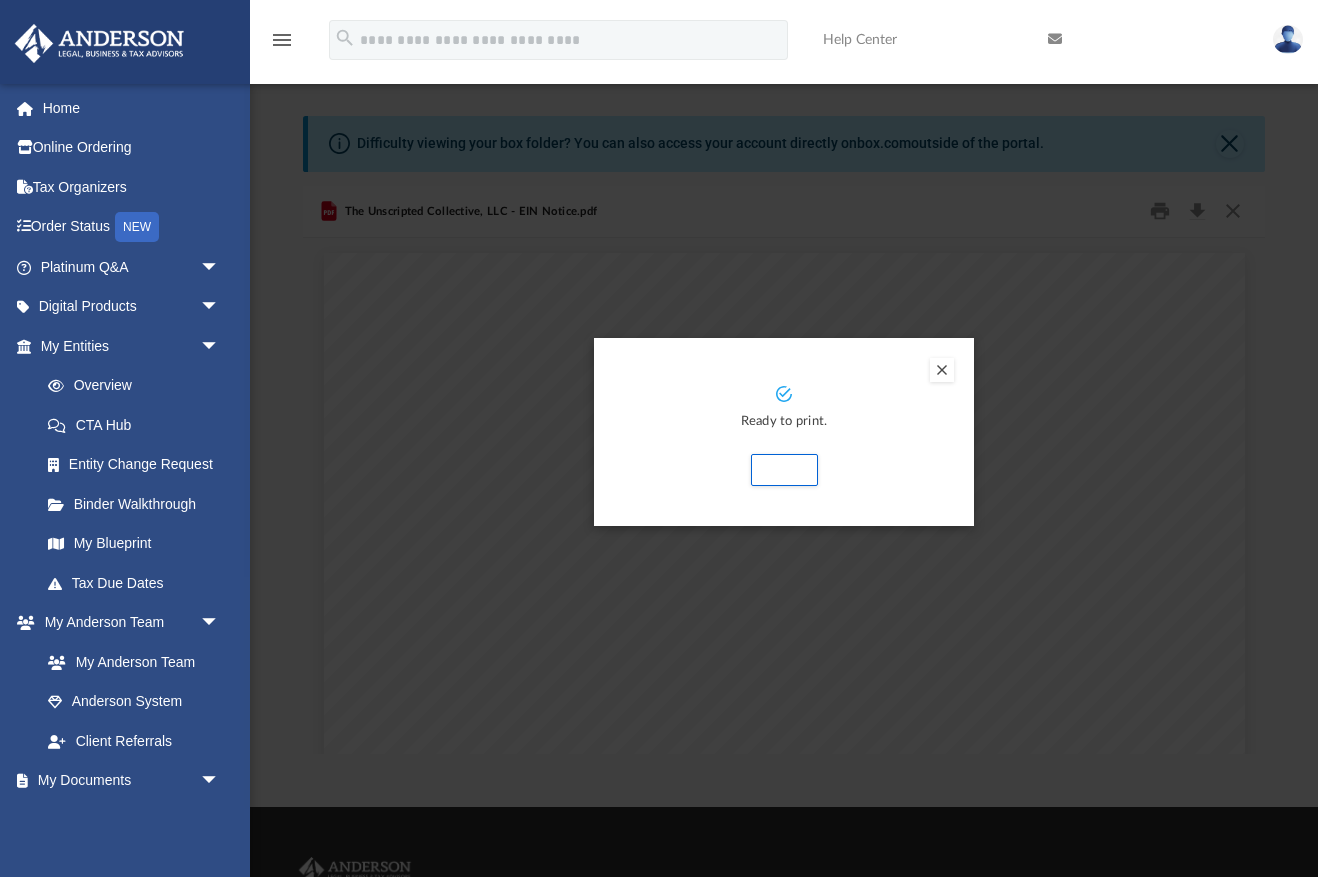 click at bounding box center [942, 370] 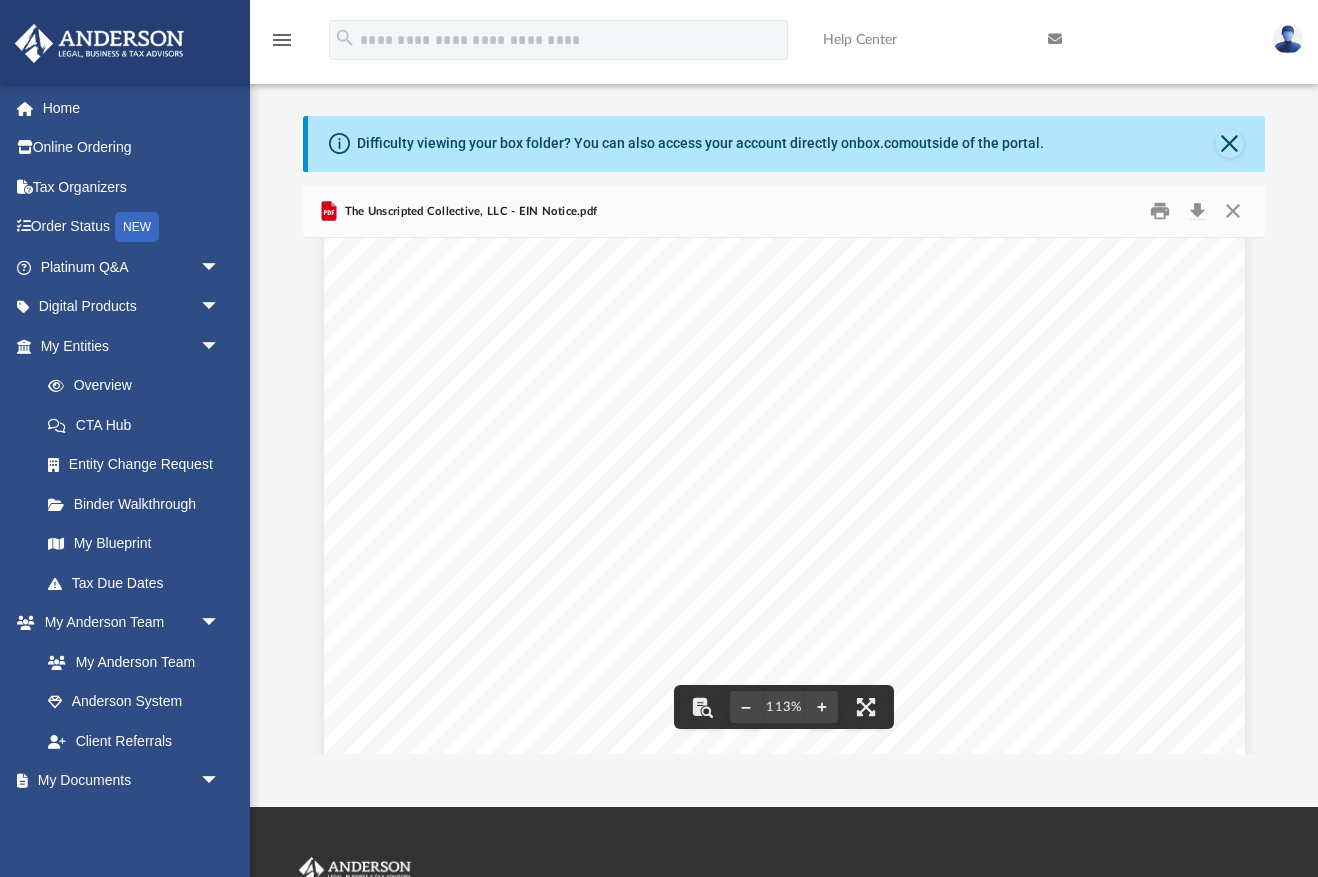 scroll, scrollTop: 0, scrollLeft: 0, axis: both 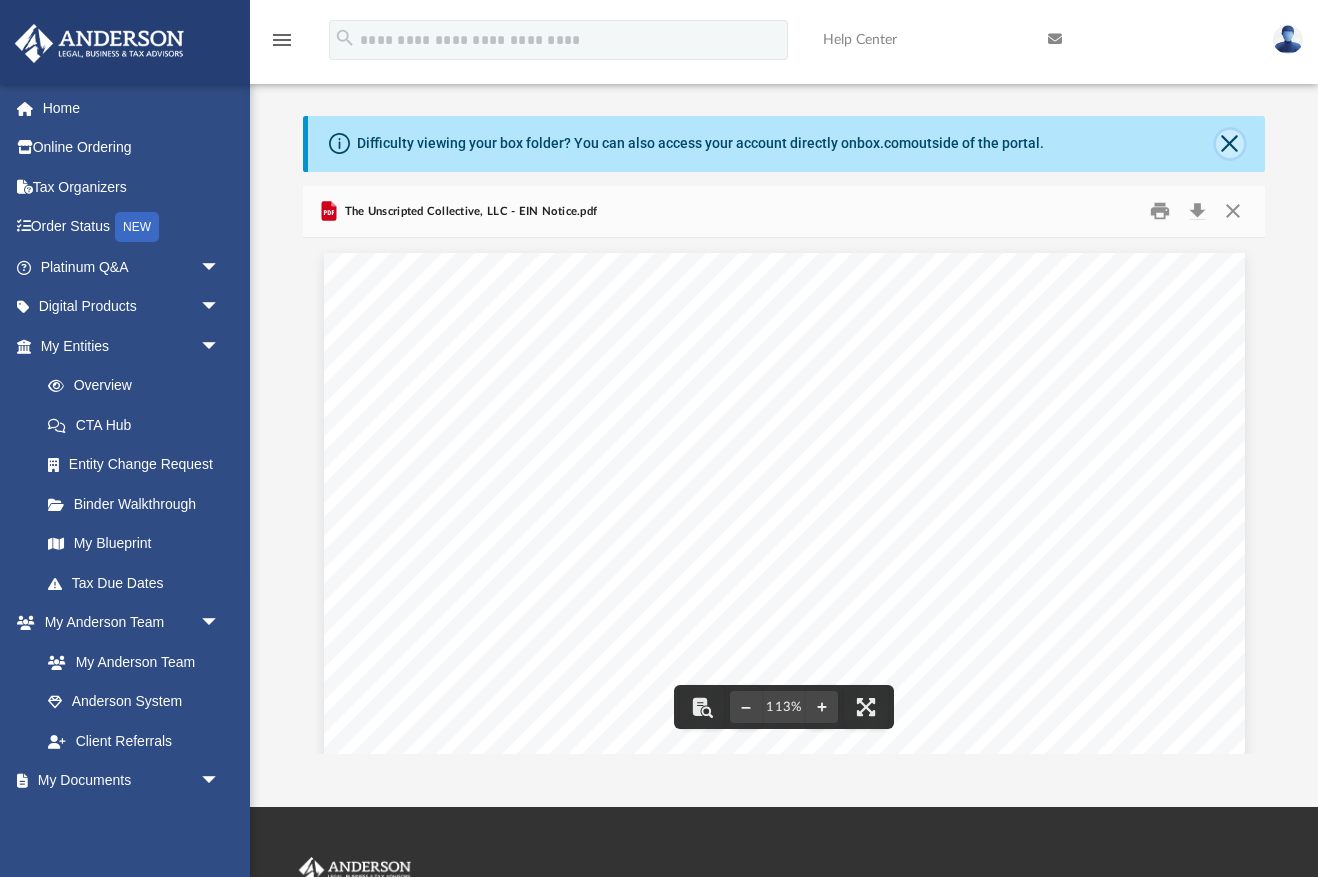 click 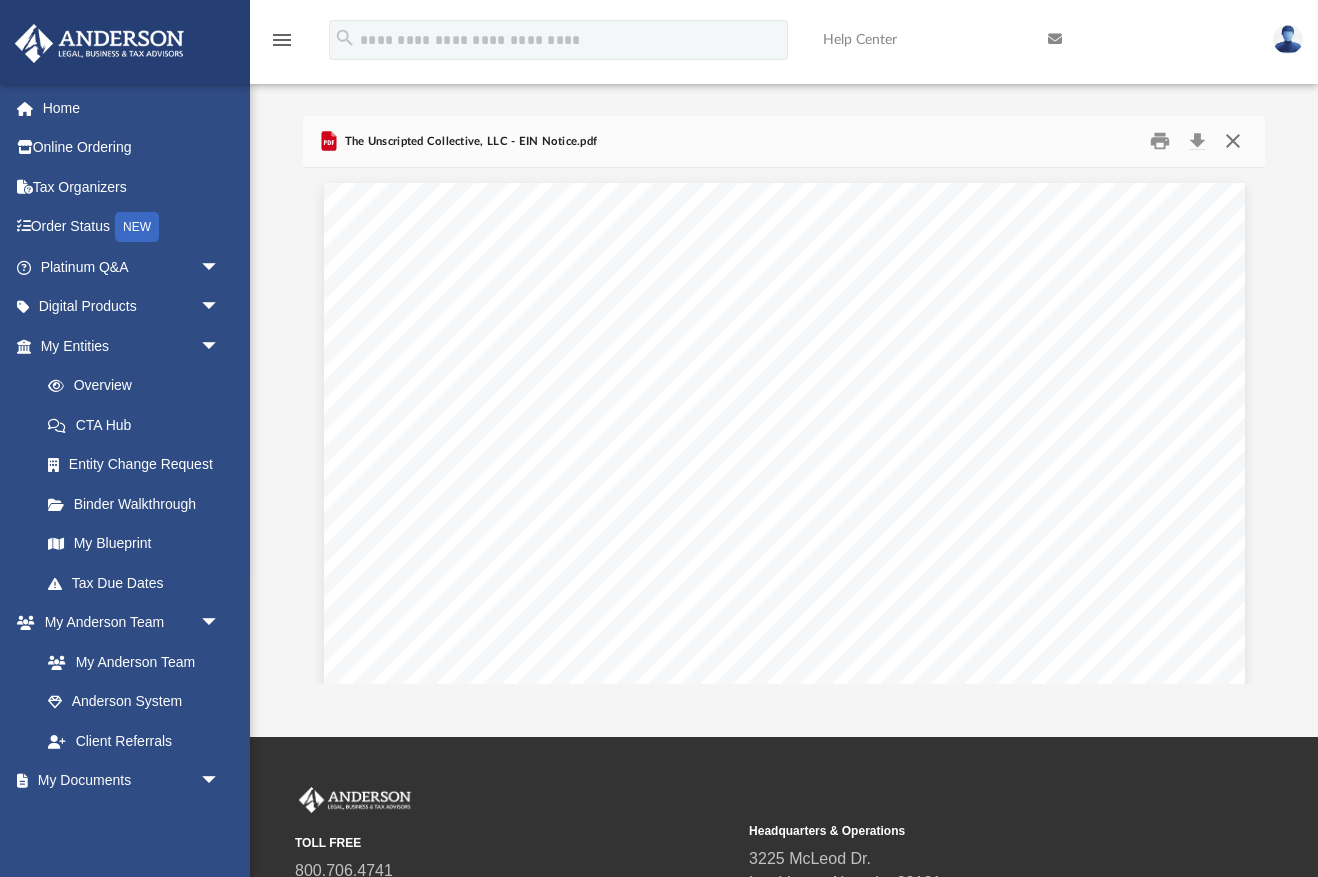 click at bounding box center (1233, 141) 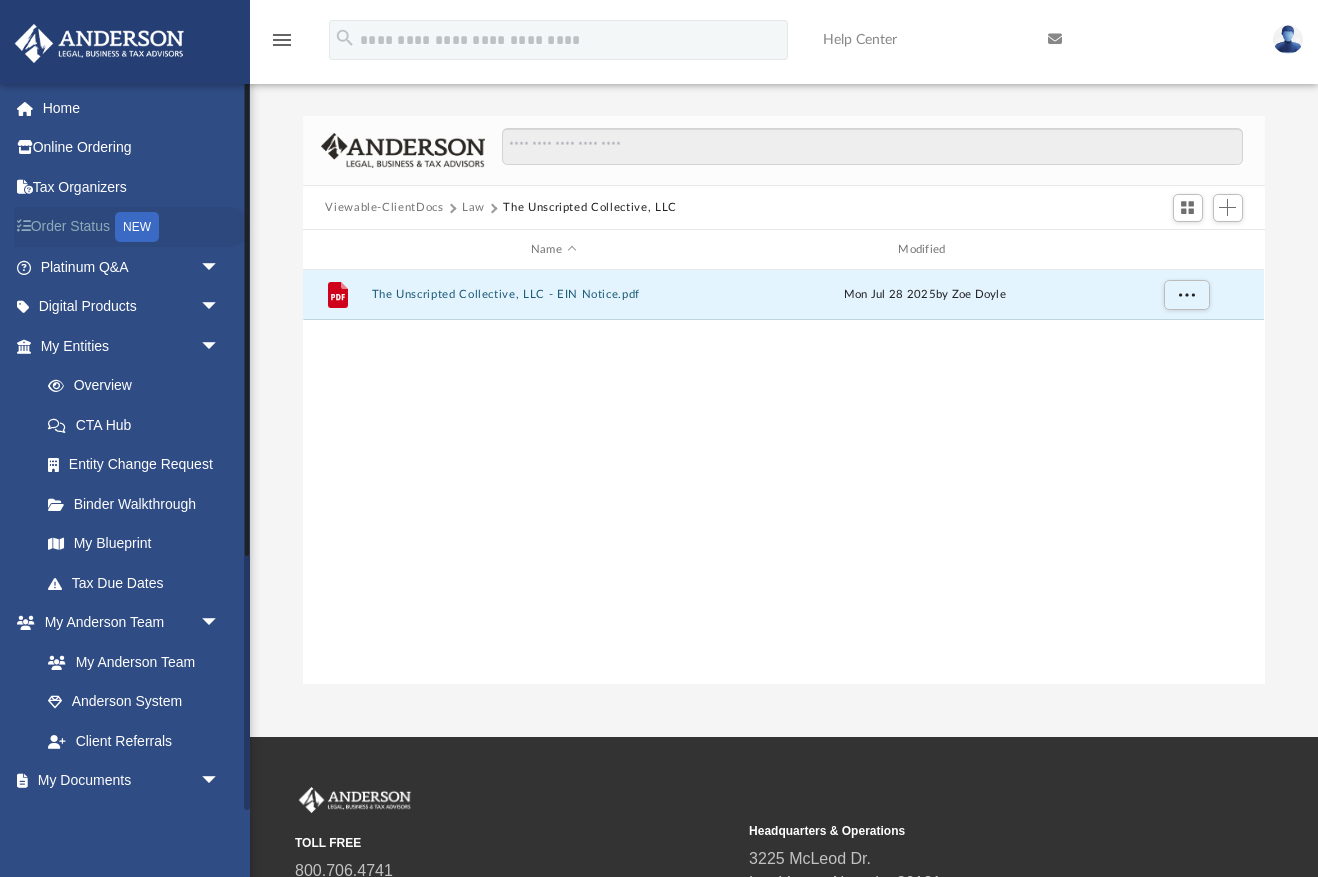 click on "Order Status  NEW" at bounding box center [132, 227] 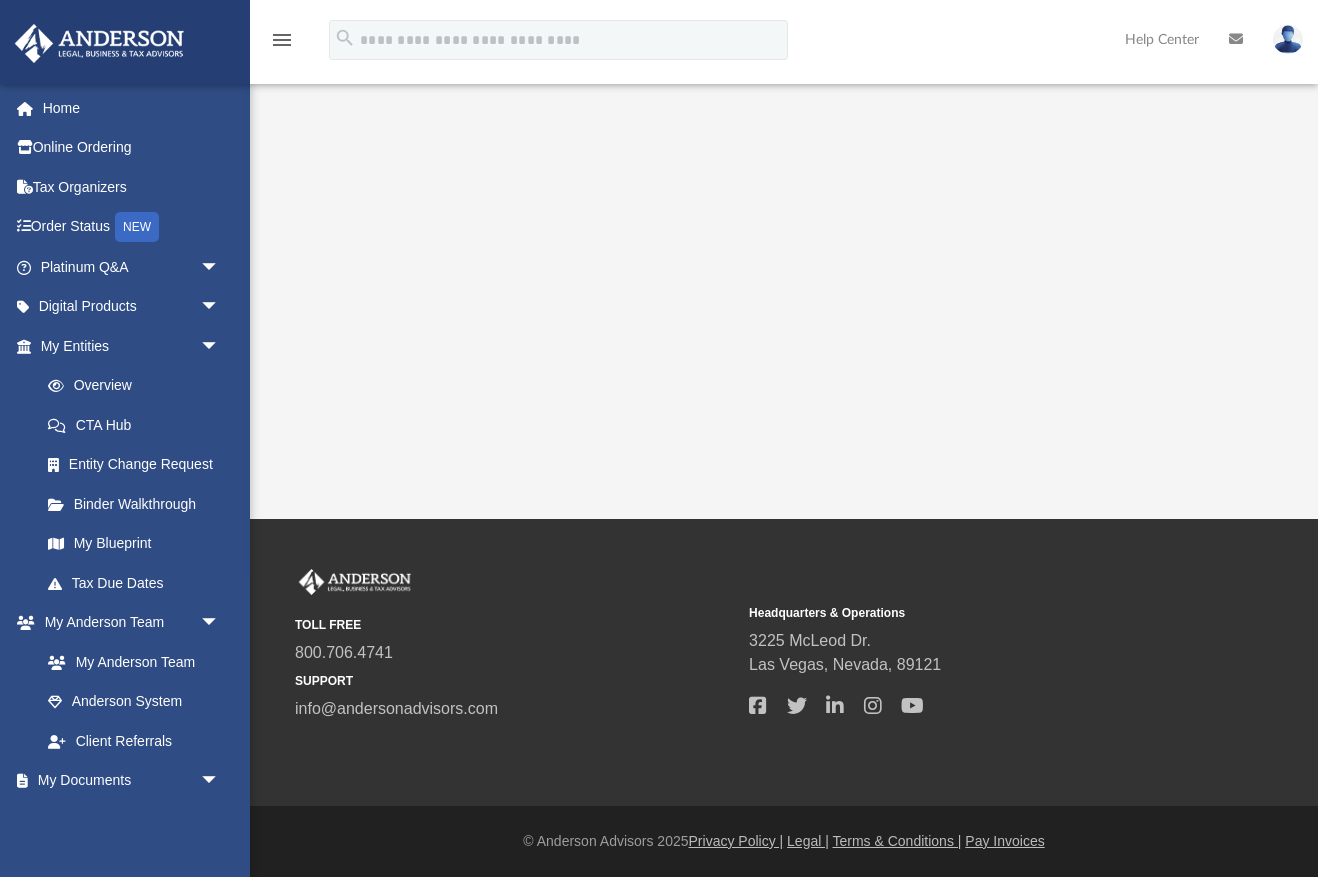 scroll, scrollTop: 0, scrollLeft: 0, axis: both 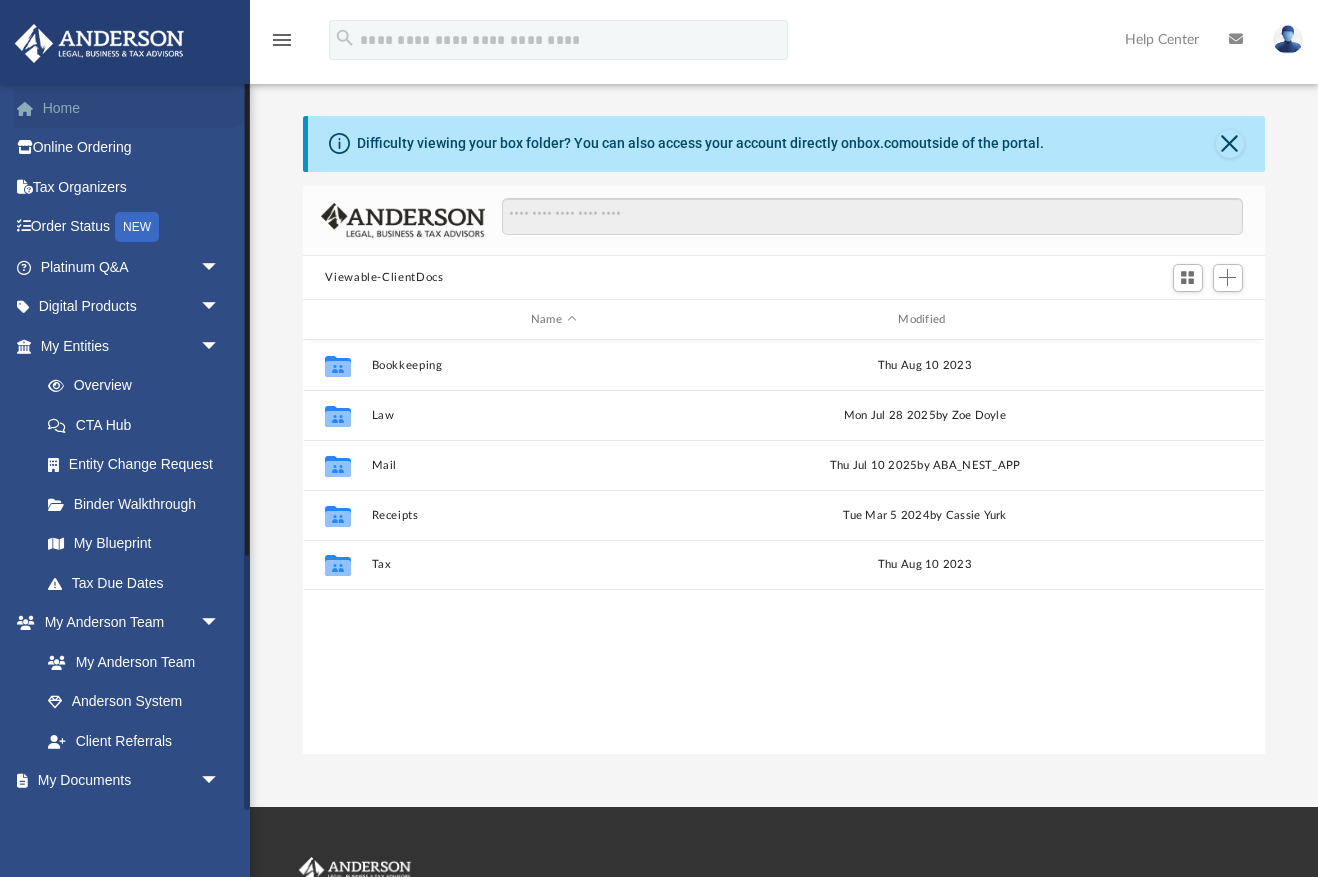 click on "Home" at bounding box center (132, 108) 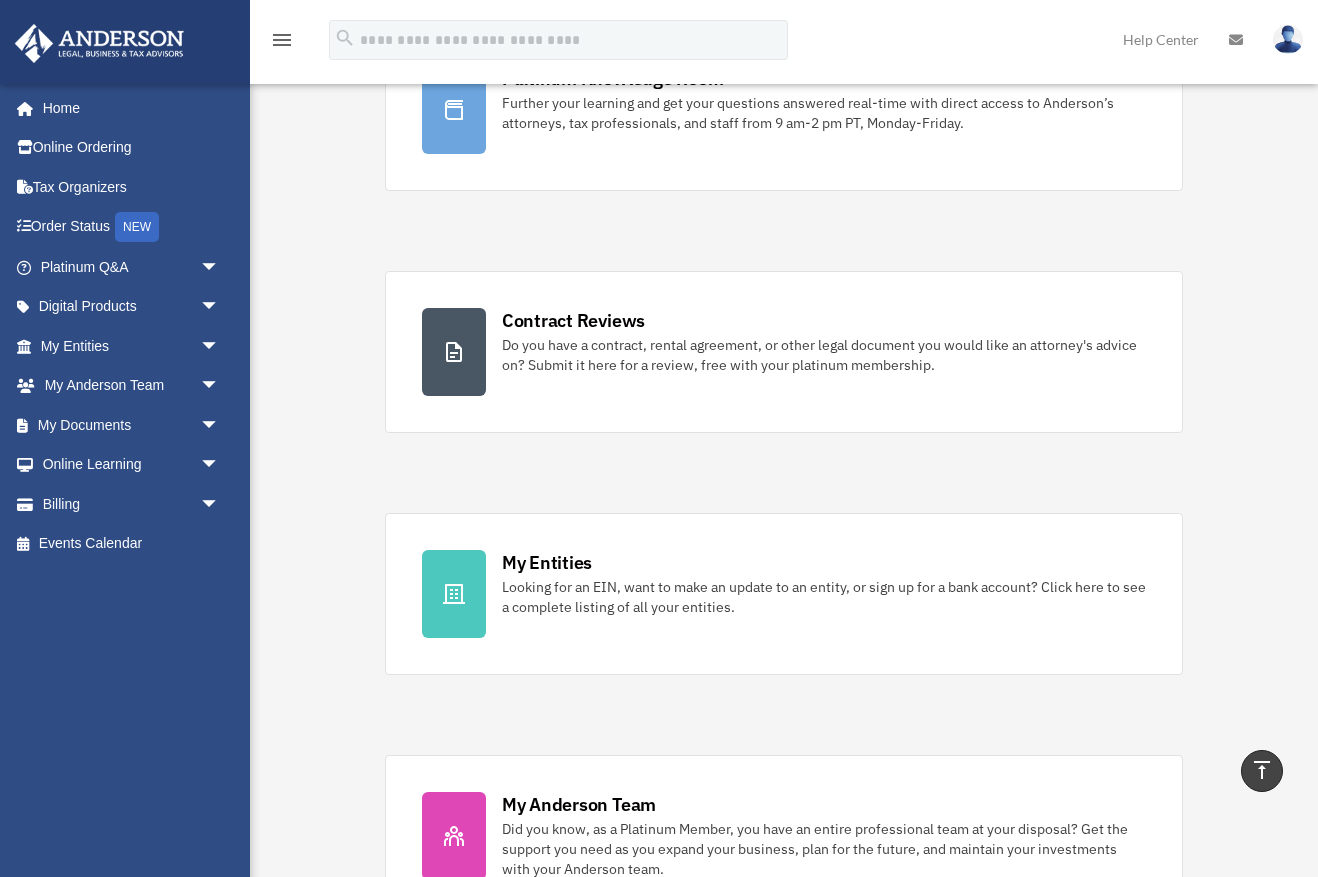 scroll, scrollTop: 0, scrollLeft: 0, axis: both 